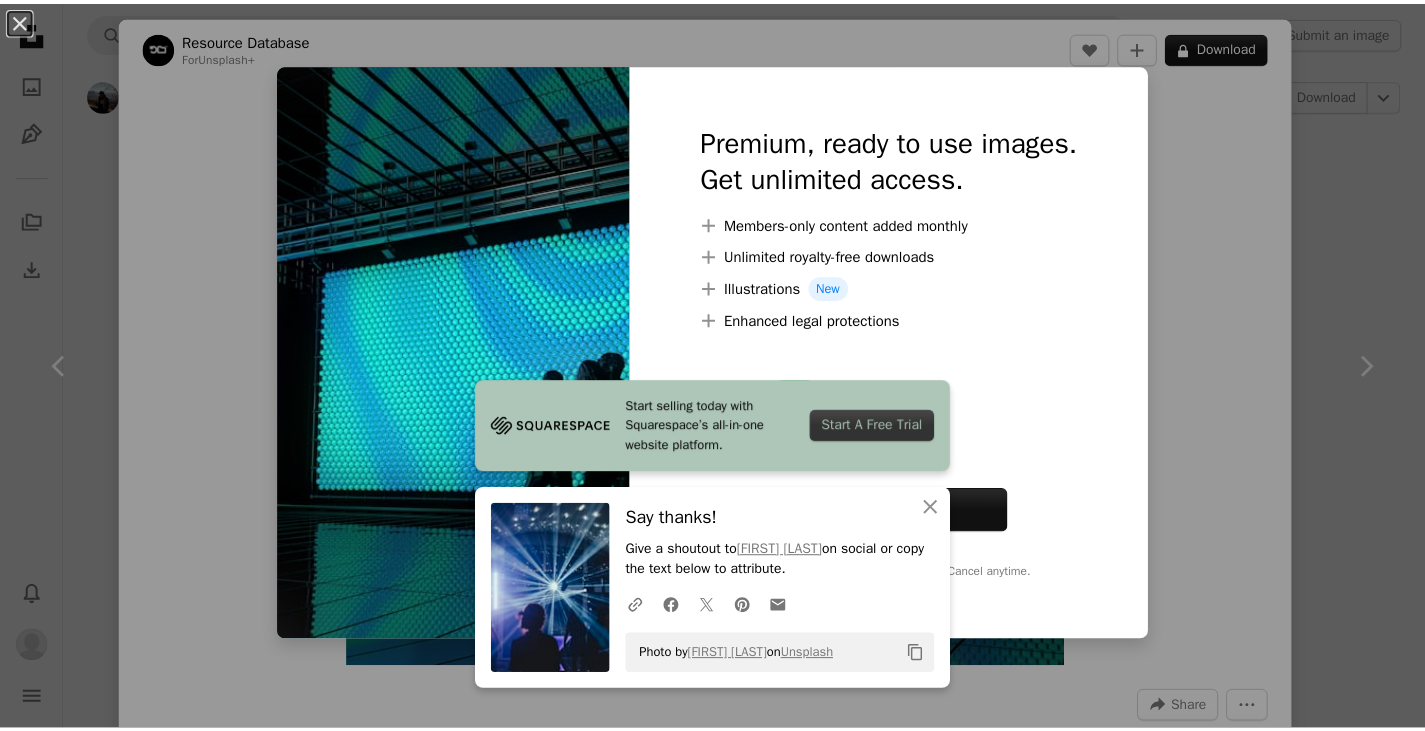 scroll, scrollTop: 3396, scrollLeft: 0, axis: vertical 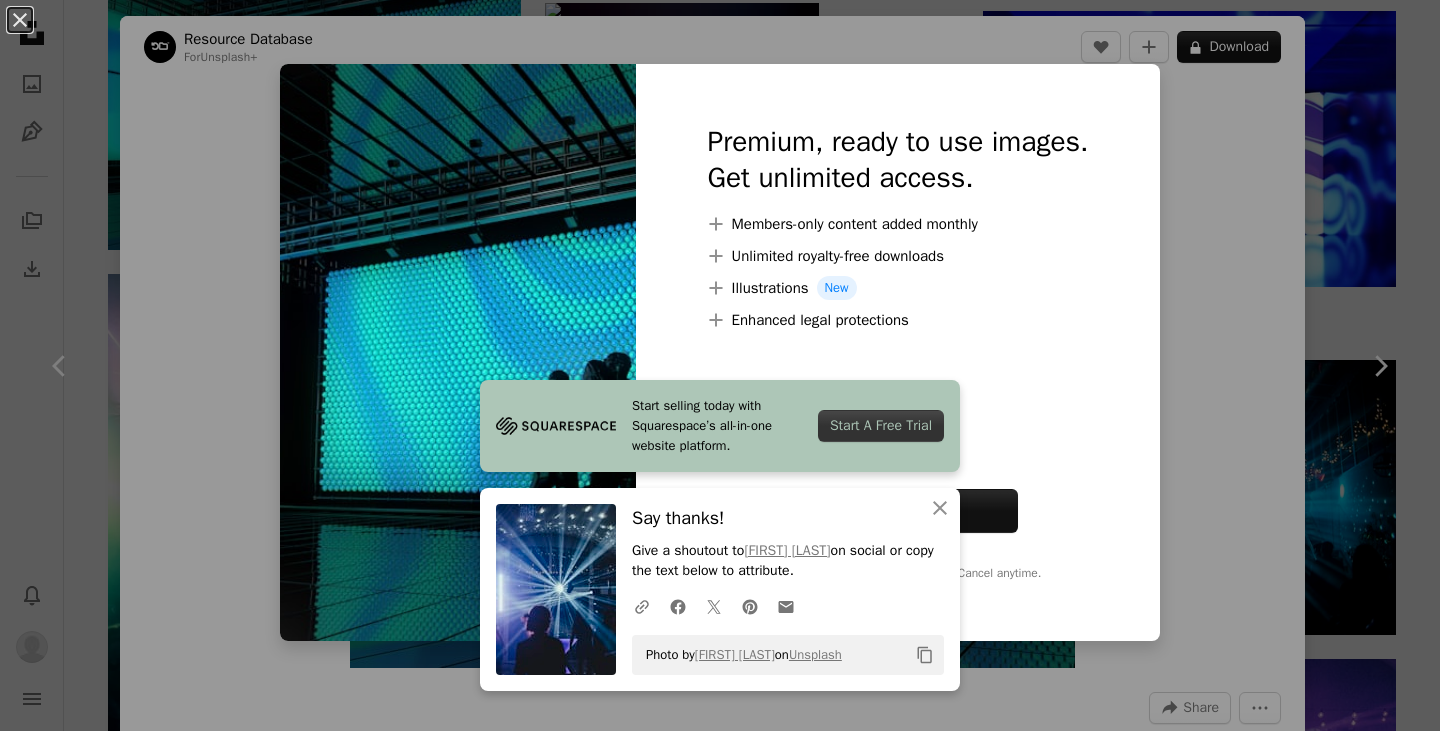 click on "An X shape Start selling today with Squarespace’s all-in-one website platform. Start A Free Trial An X shape Close Say thanks! Give a shoutout to  [PERSON]  on social or copy the text below to attribute. A URL sharing icon (chains) Facebook icon X (formerly Twitter) icon Pinterest icon An envelope Photo by  [PERSON]  on  Unsplash
Copy content Premium, ready to use images. Get unlimited access. A plus sign Members-only content added monthly A plus sign Unlimited royalty-free downloads A plus sign Illustrations  New A plus sign Enhanced legal protections yearly 66%  off monthly $12   $4 USD per month * Get  Unsplash+ * When paid annually, billed upfront  $48 Taxes where applicable. Renews automatically. Cancel anytime." at bounding box center [720, 365] 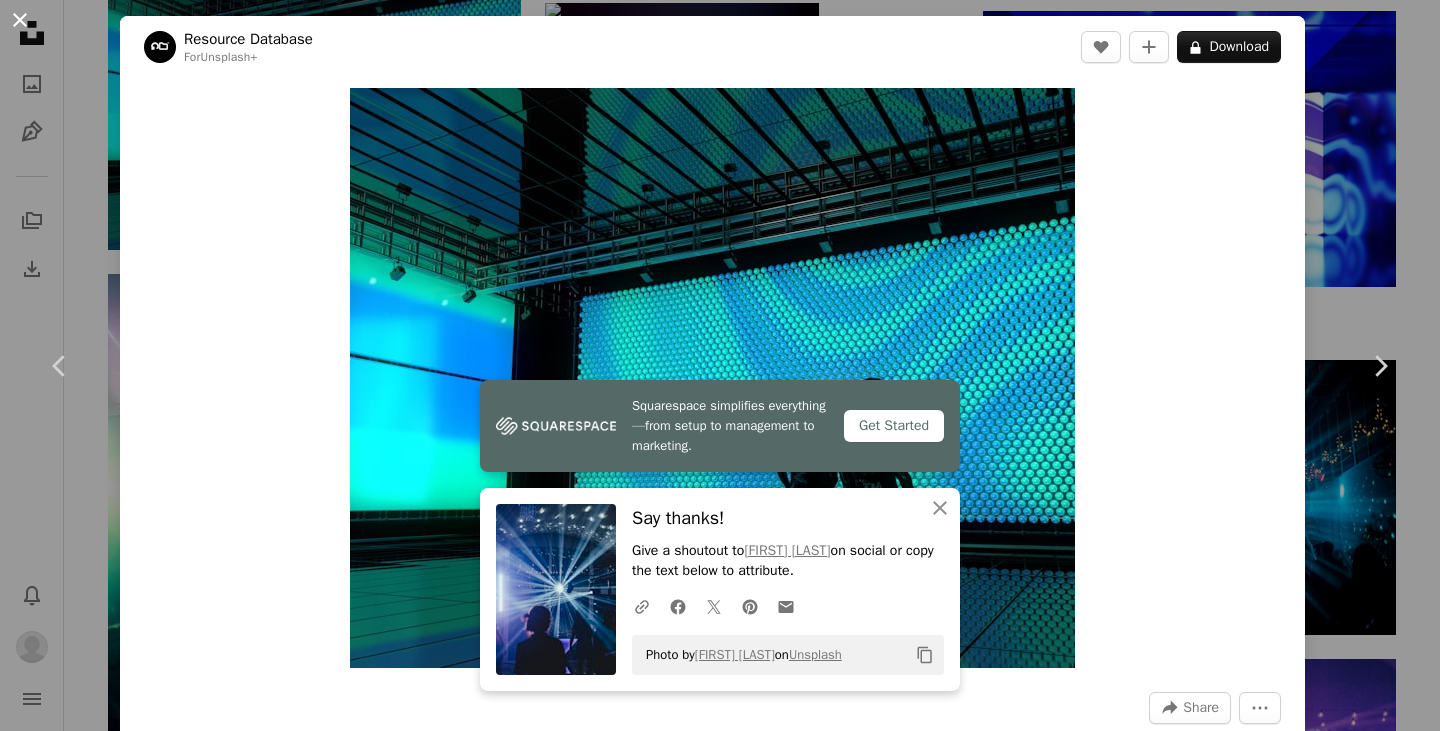 click on "An X shape" at bounding box center [20, 20] 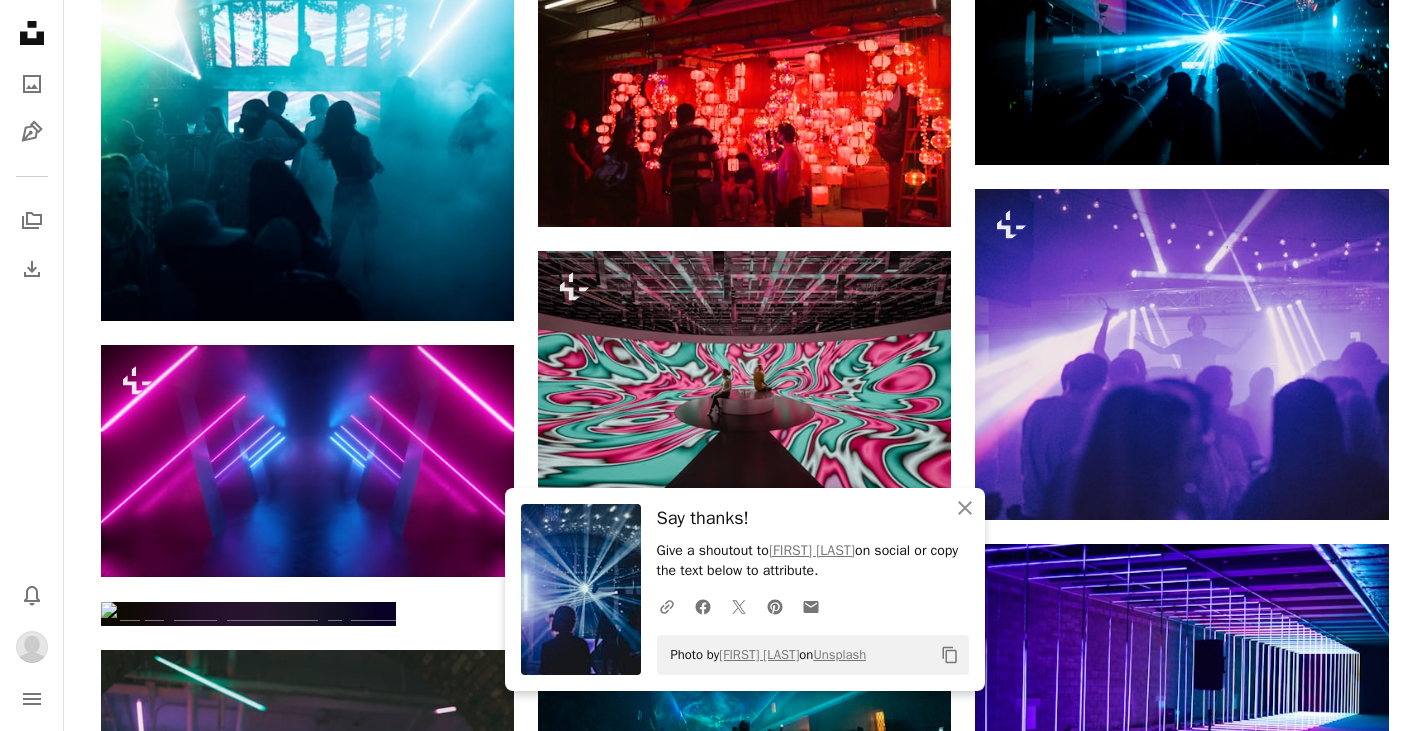 scroll, scrollTop: 3870, scrollLeft: 0, axis: vertical 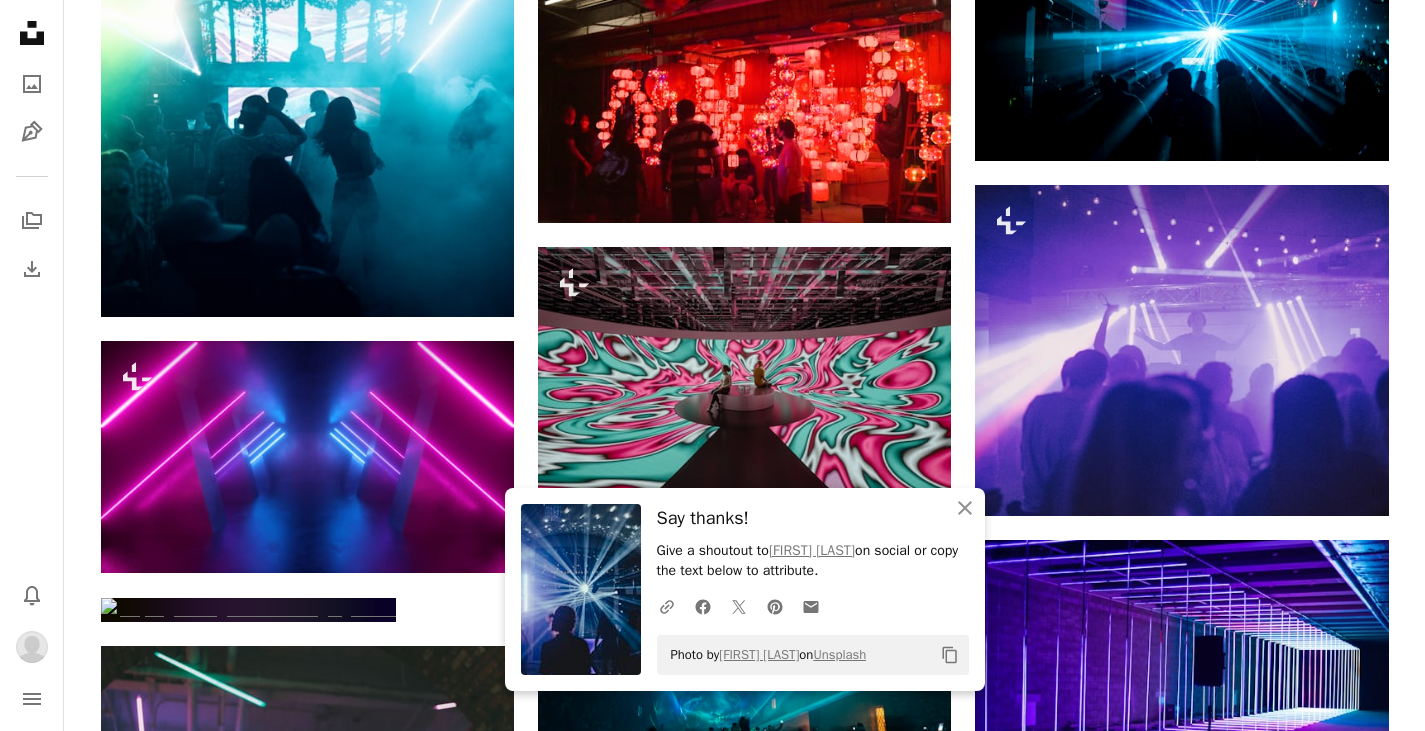 click at bounding box center (1181, -326) 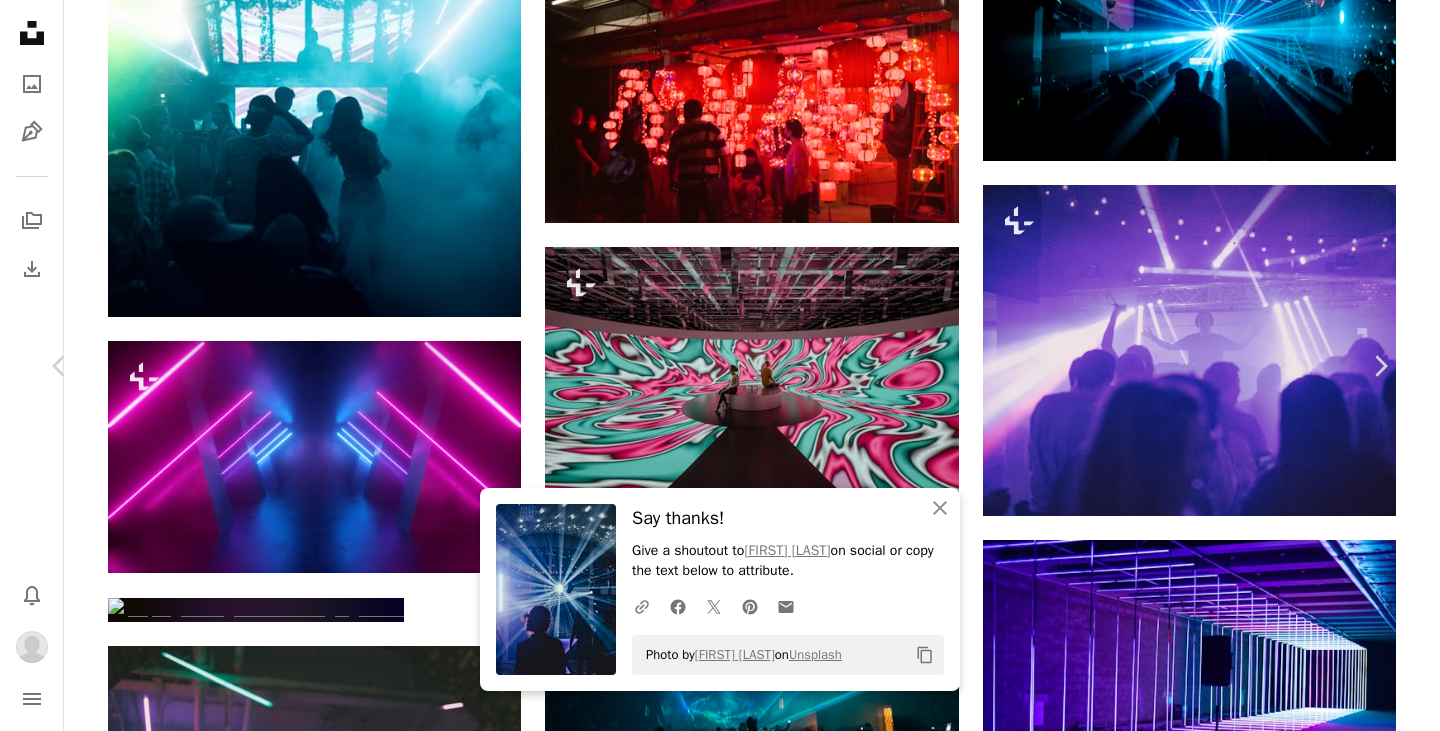 click on "Unsplash logo Unsplash Home A photo Pen Tool A stack of folders Download Bell navigation menu A magnifying glass Visual search Get Unsplash+ Submit an image [PERSON] Available for hire A checkmark inside of a circle A heart A plus sign Download Chevron down Zoom in Views 17,462,808 Downloads 164,788 Featured in Street Photography A forward-right arrow Share Info icon Info More Actions Calendar outlined Published on  [MONTH] [DAY], [YEAR] Camera FUJIFILM, X100F Safety Free to use under the  Unsplash License wallpaper city aesthetic night party cyberpunk life russia dance moscow street photography lights club photos party background rave vibe night life feel Browse premium related images on iStock  |  Save 20% with code UNSPLASH20 View more on iStock  ↗ Related images A heart A plus sign [PERSON] Available for hire A checkmark inside of a circle Arrow pointing down Plus sign for Unsplash+ A heart A plus sign Enis Can Ceyhan For  Unsplash+ A lock Download A heart A plus sign Andrew Haimerl A heart" at bounding box center [720, -1200] 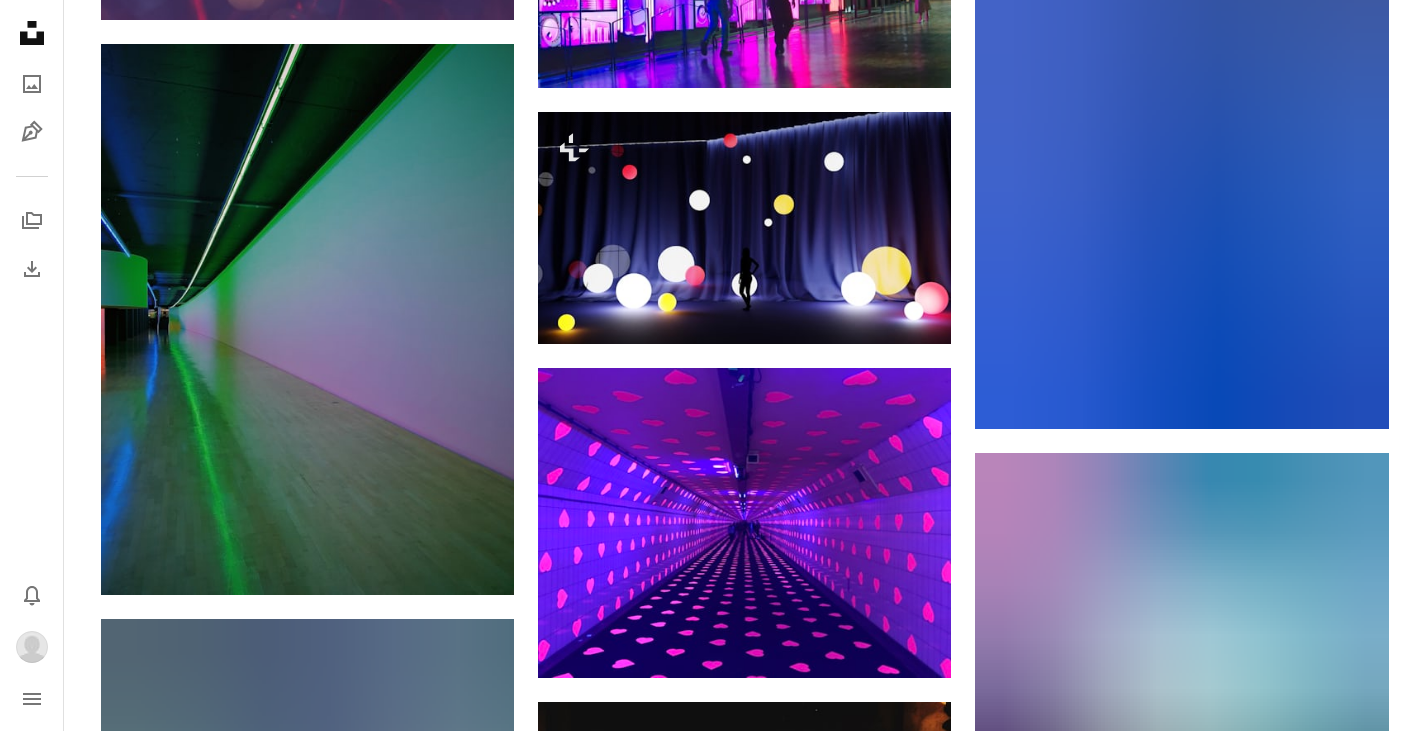 scroll, scrollTop: 9369, scrollLeft: 0, axis: vertical 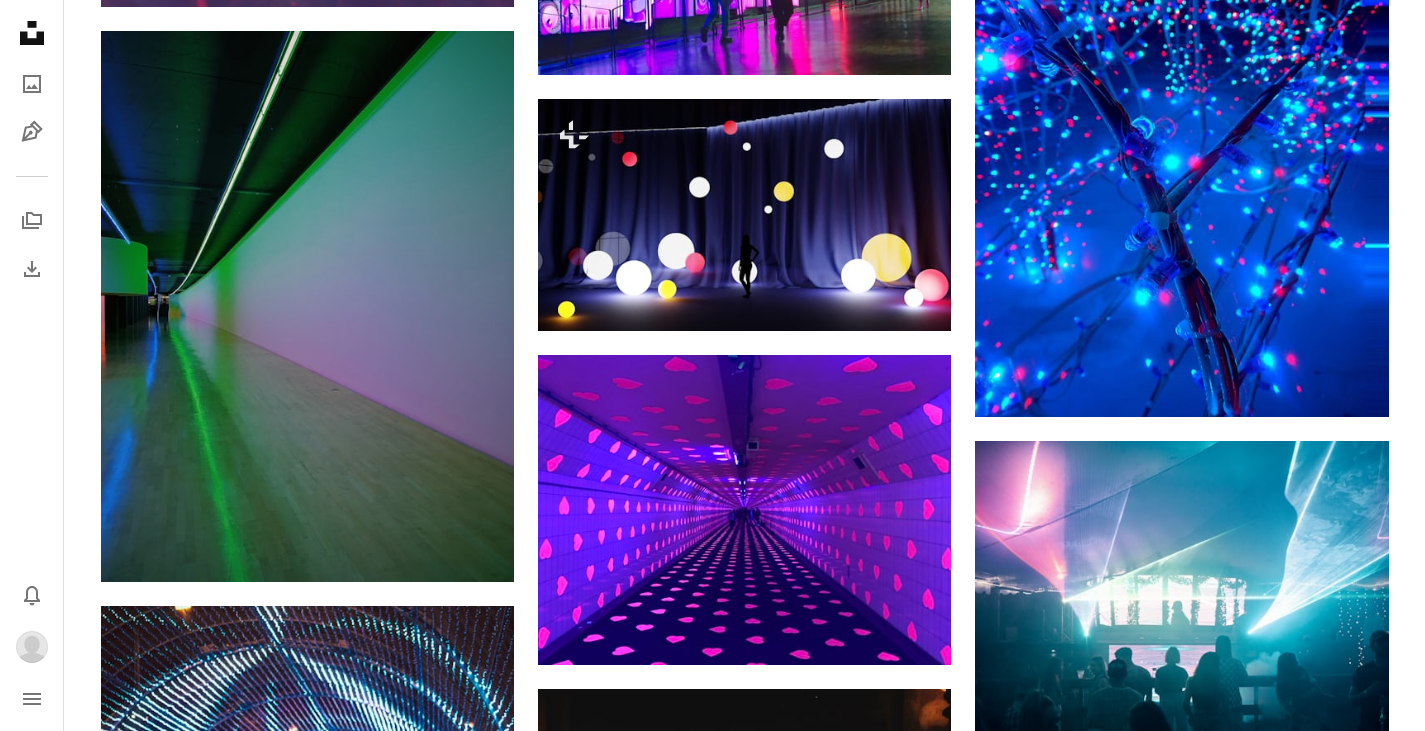 click at bounding box center (1181, -296) 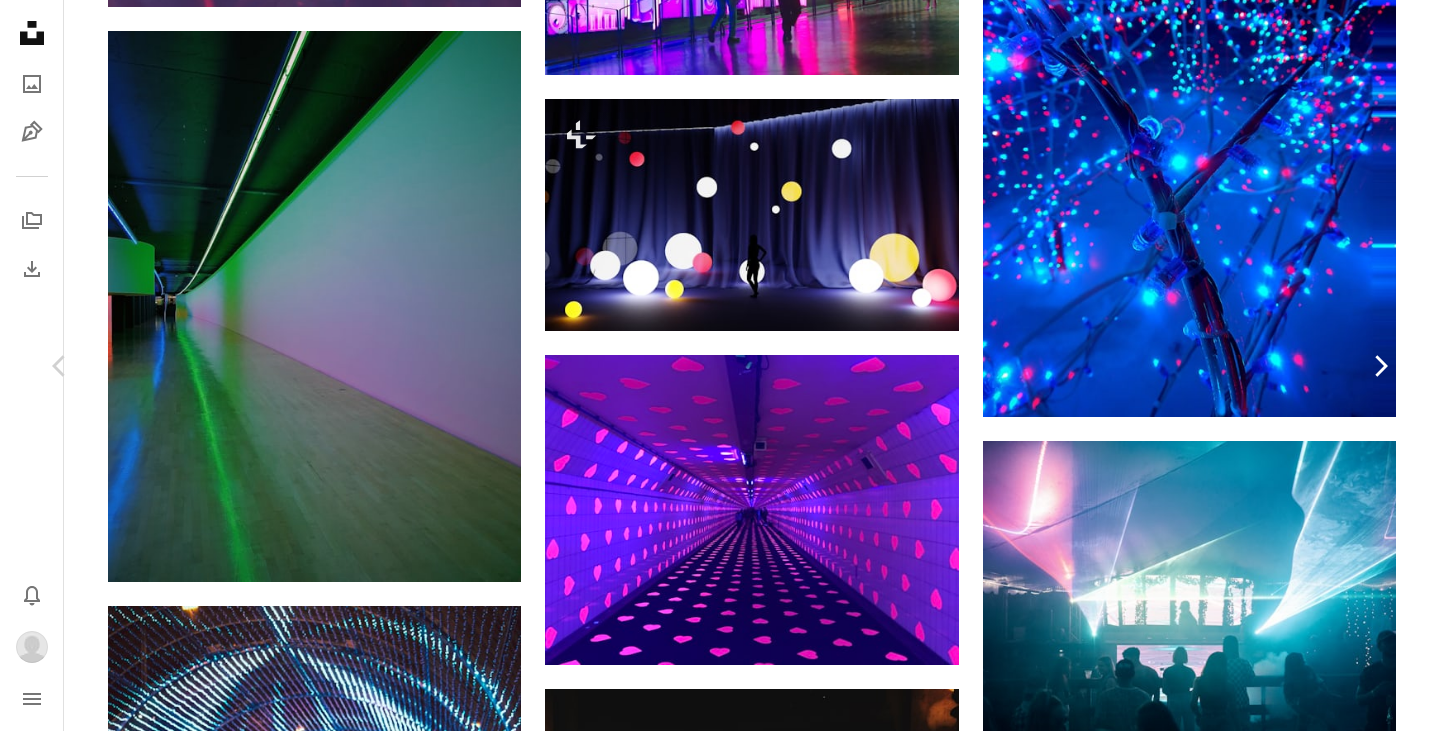 click on "Chevron right" at bounding box center [1380, 366] 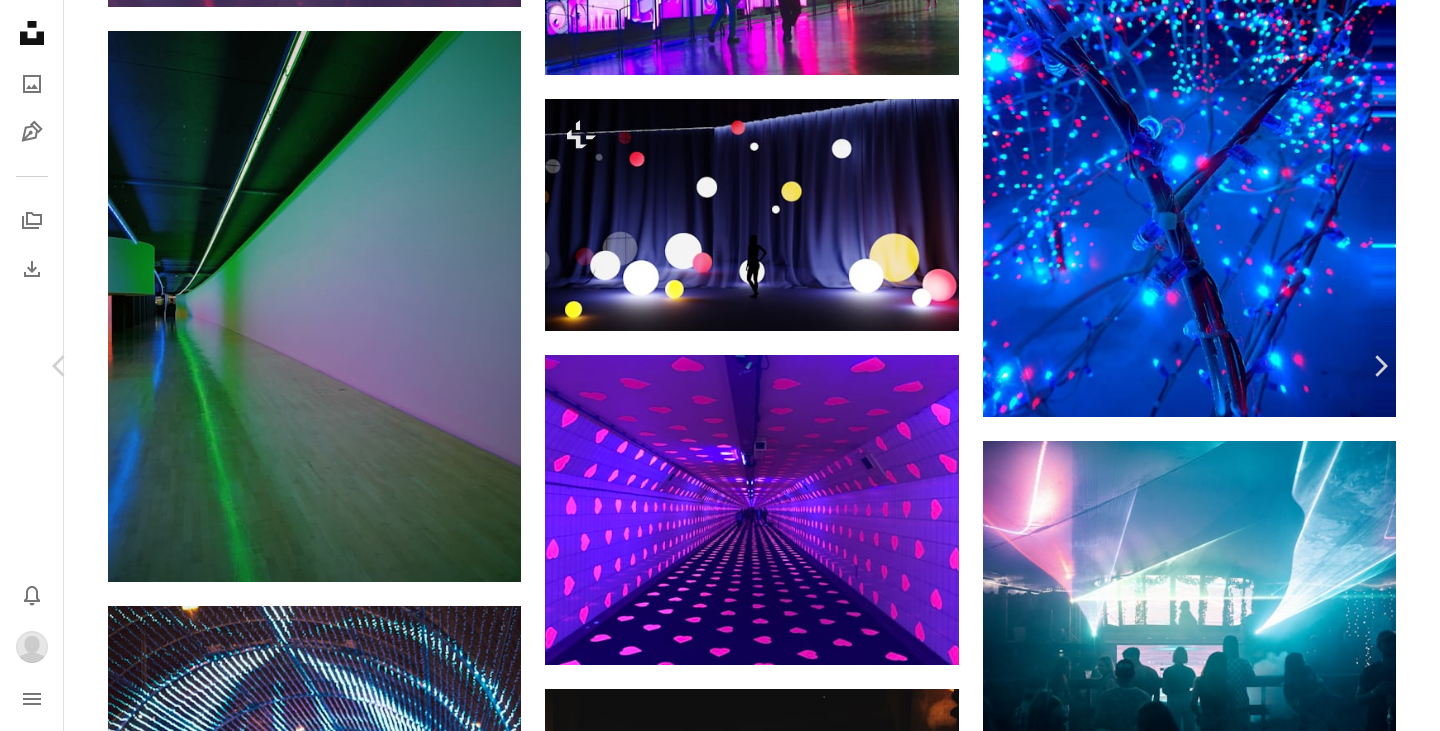 click on "An X shape" at bounding box center [20, 20] 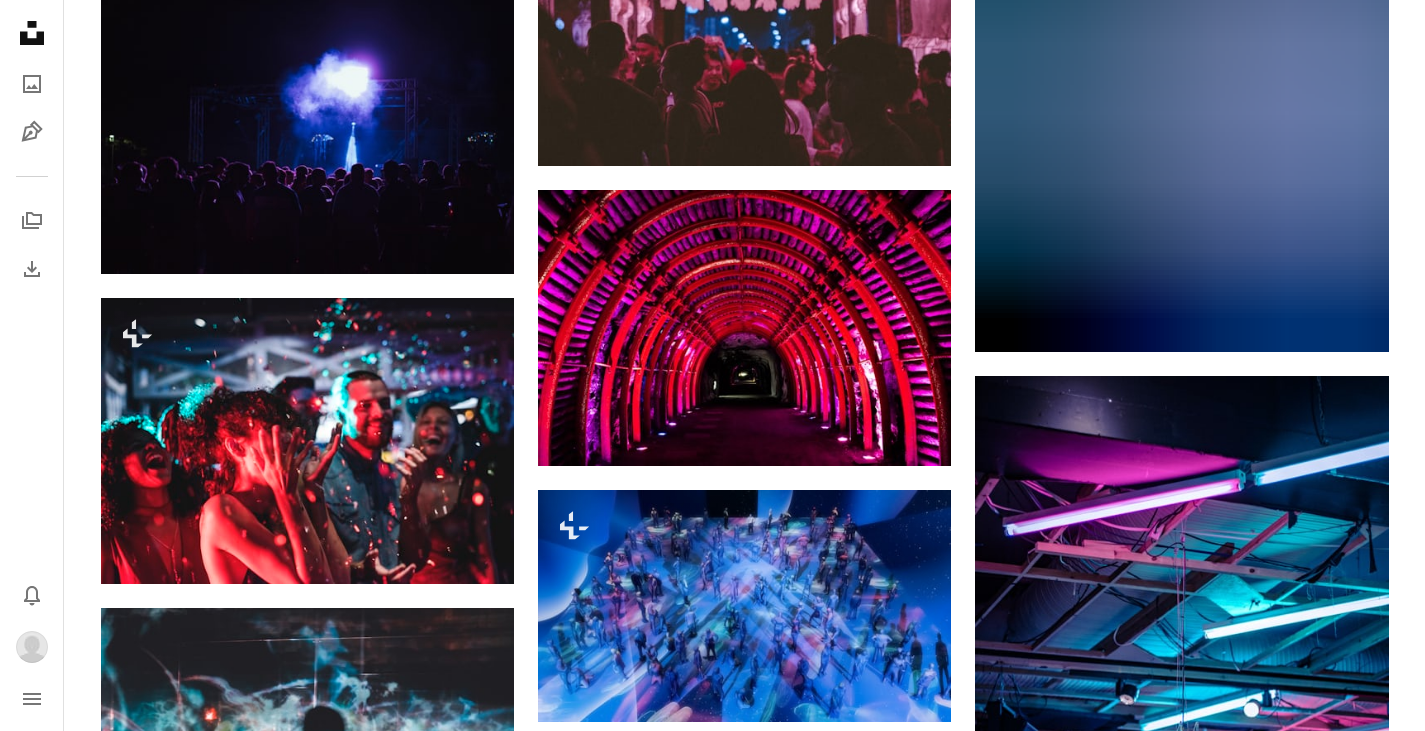 scroll, scrollTop: 13744, scrollLeft: 0, axis: vertical 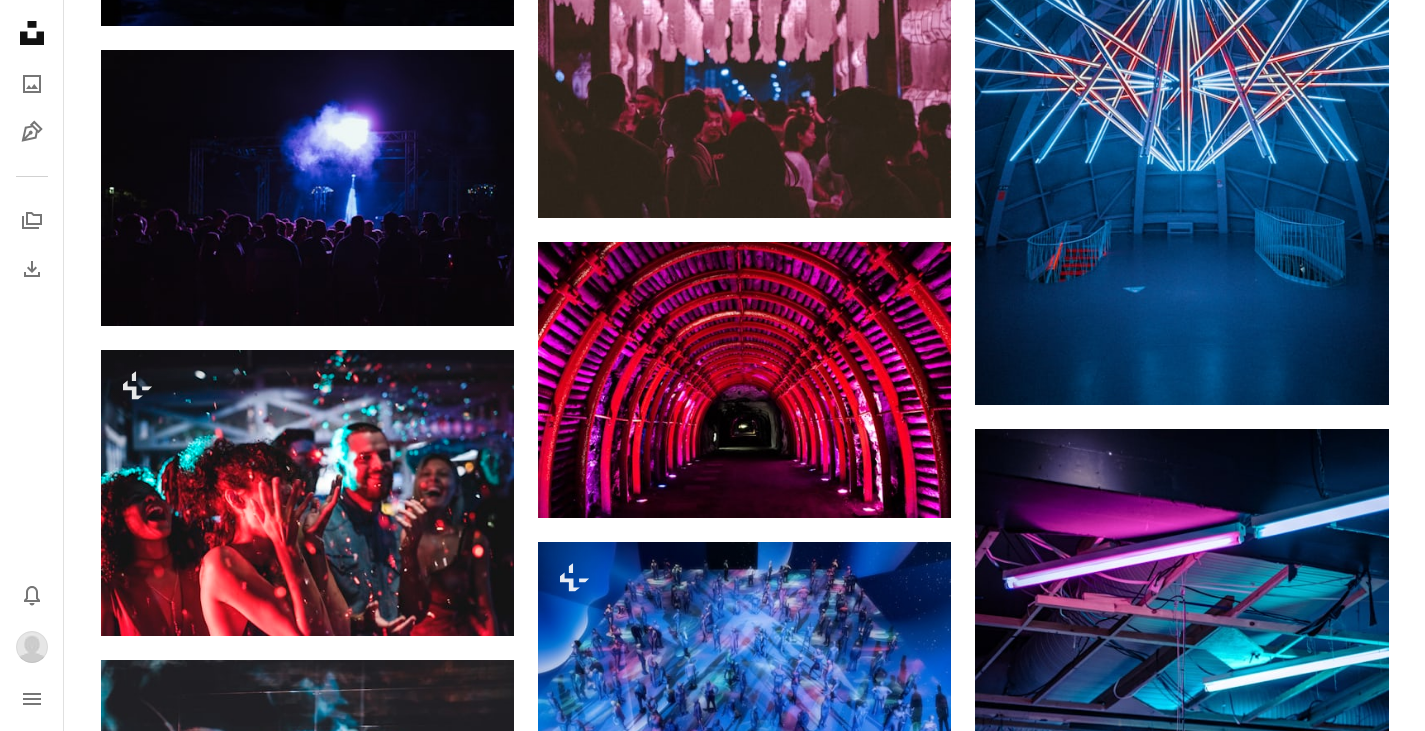 click at bounding box center (744, -1016) 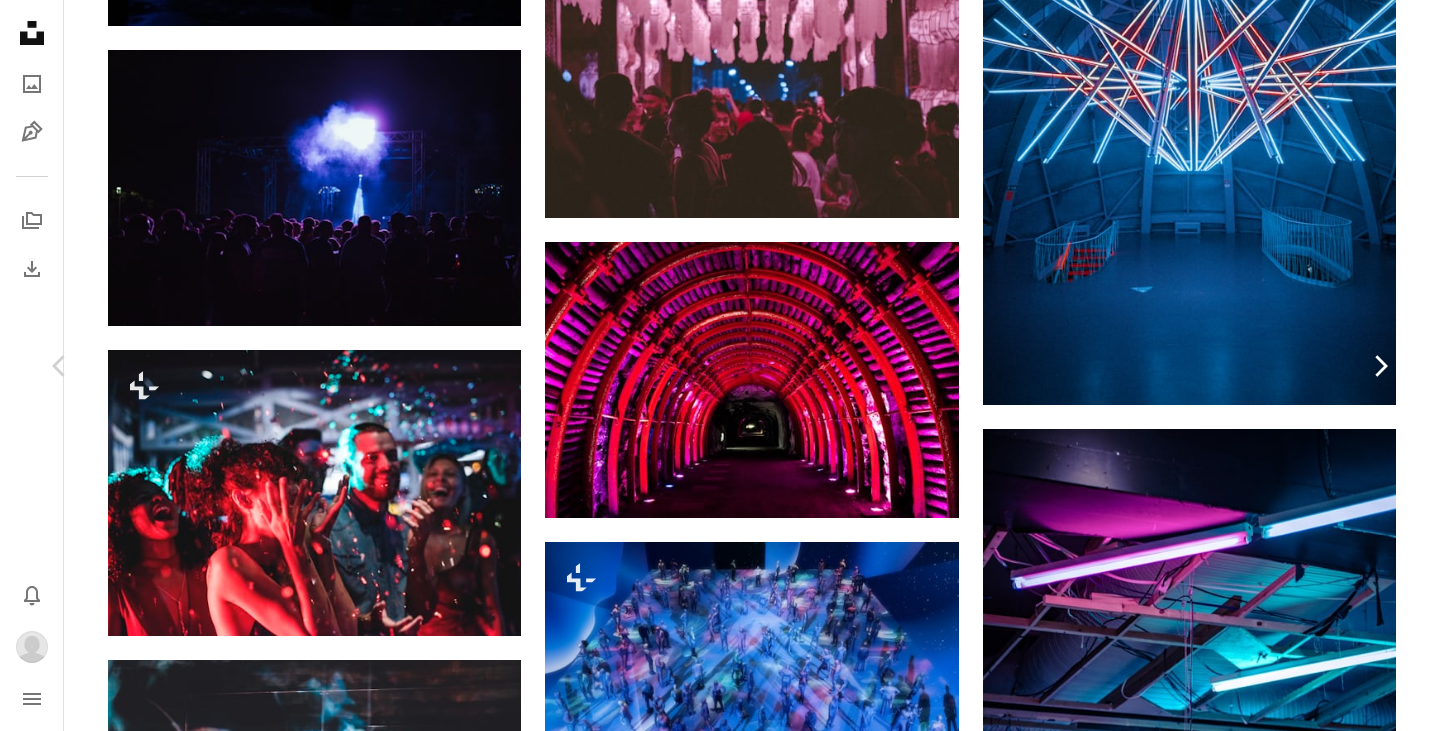 click on "Chevron right" at bounding box center (1380, 366) 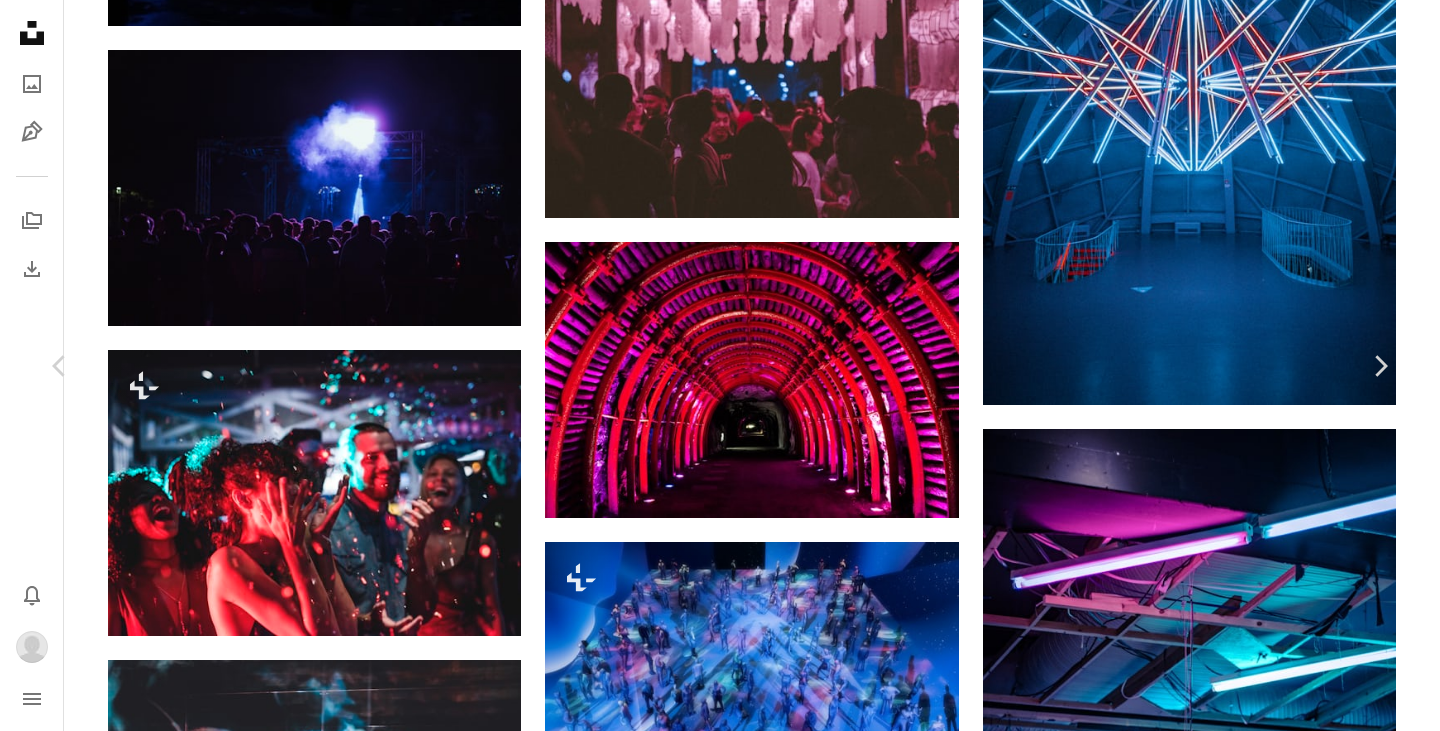 click on "An X shape" at bounding box center (20, 20) 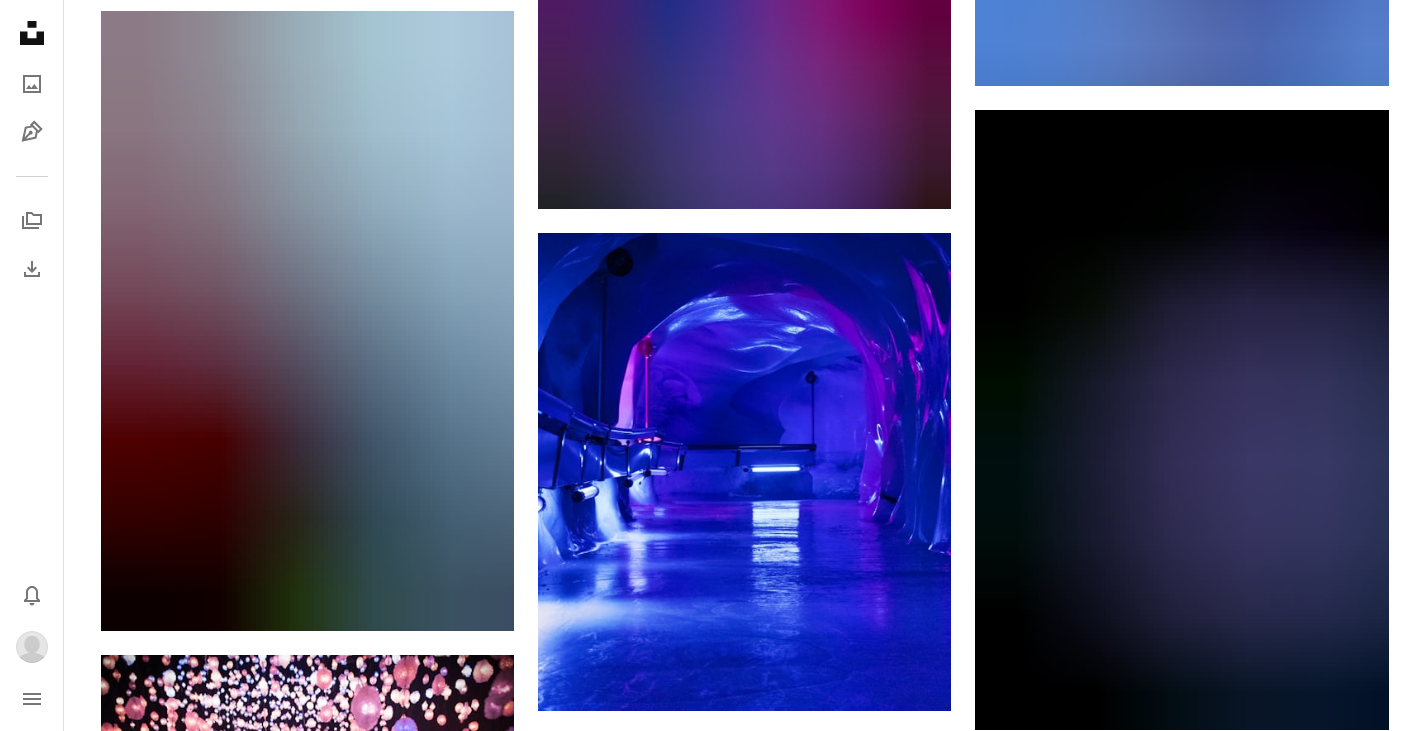 scroll, scrollTop: 18868, scrollLeft: 0, axis: vertical 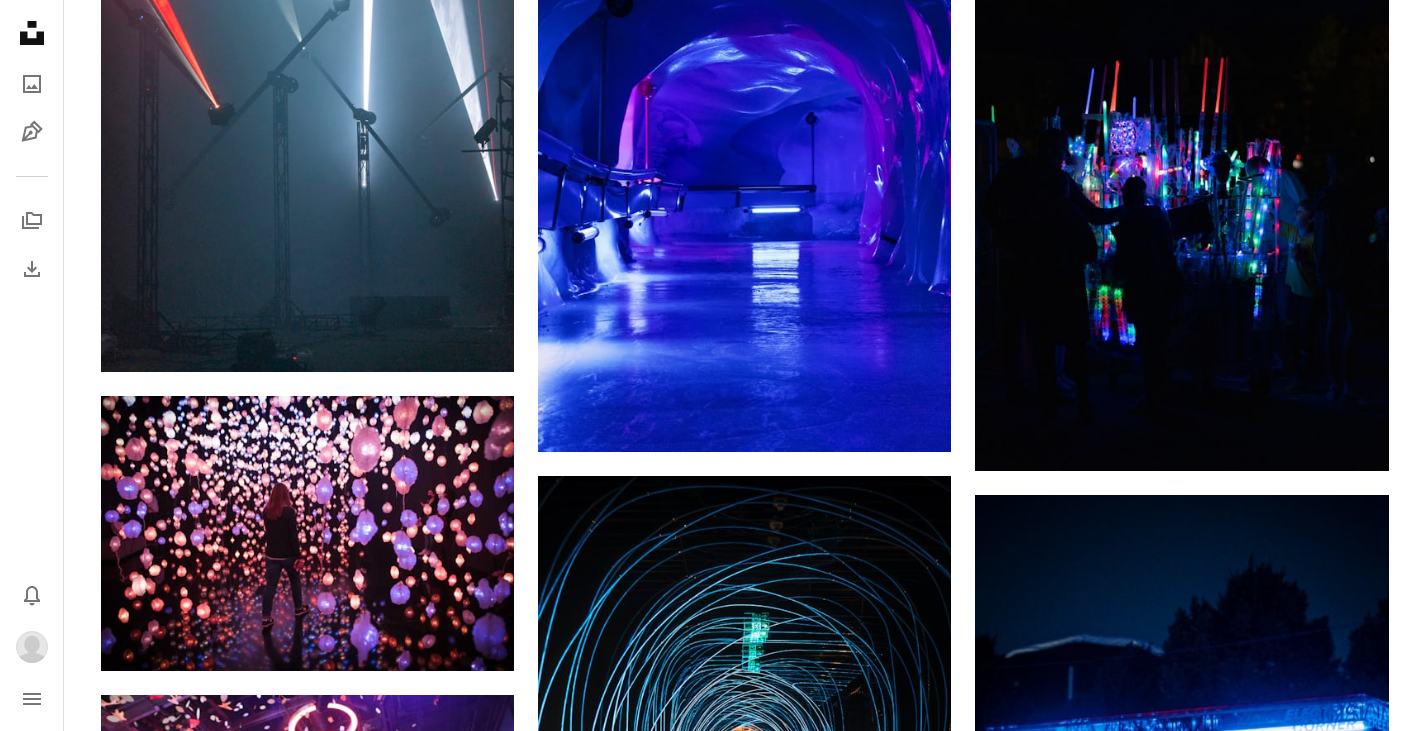click at bounding box center [1181, -312] 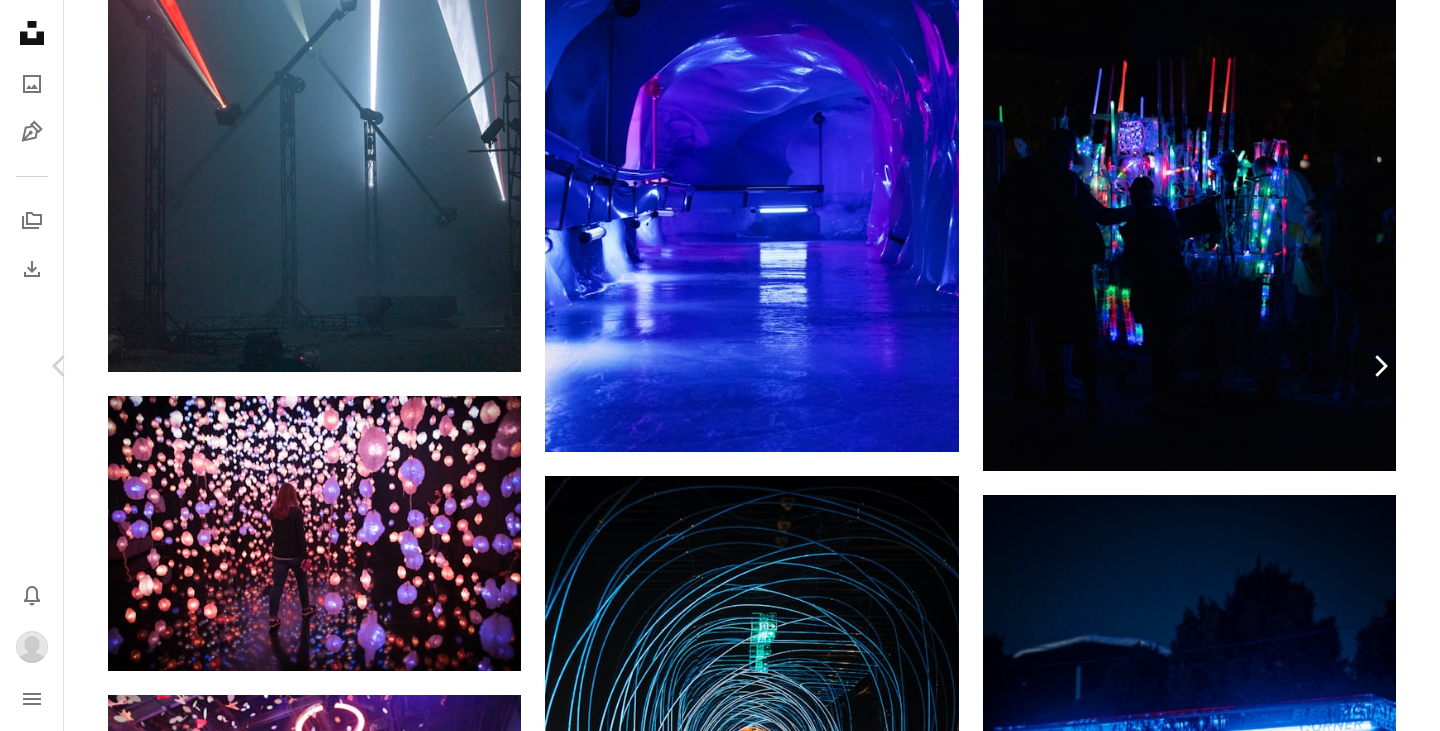 click on "Chevron right" at bounding box center (1380, 366) 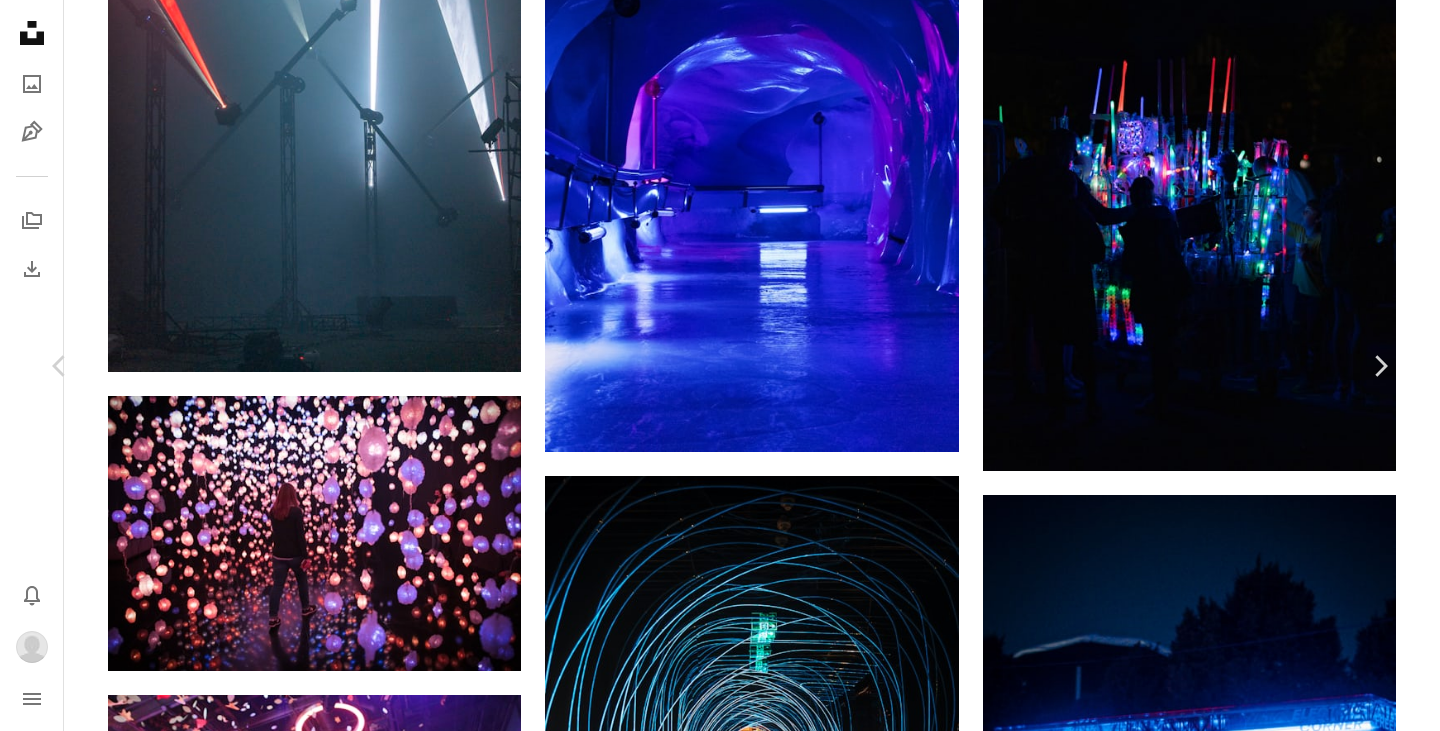 click on "An X shape" at bounding box center [20, 20] 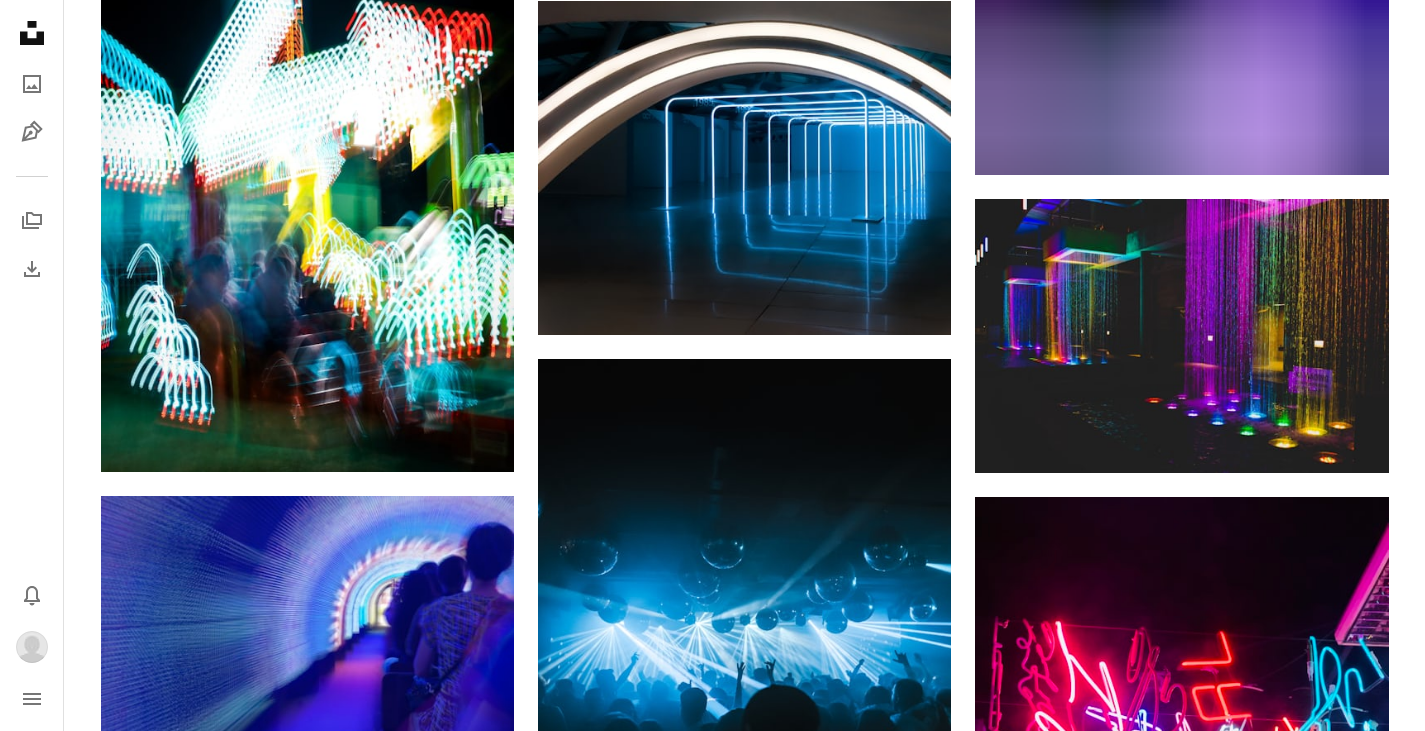 scroll, scrollTop: 21587, scrollLeft: 0, axis: vertical 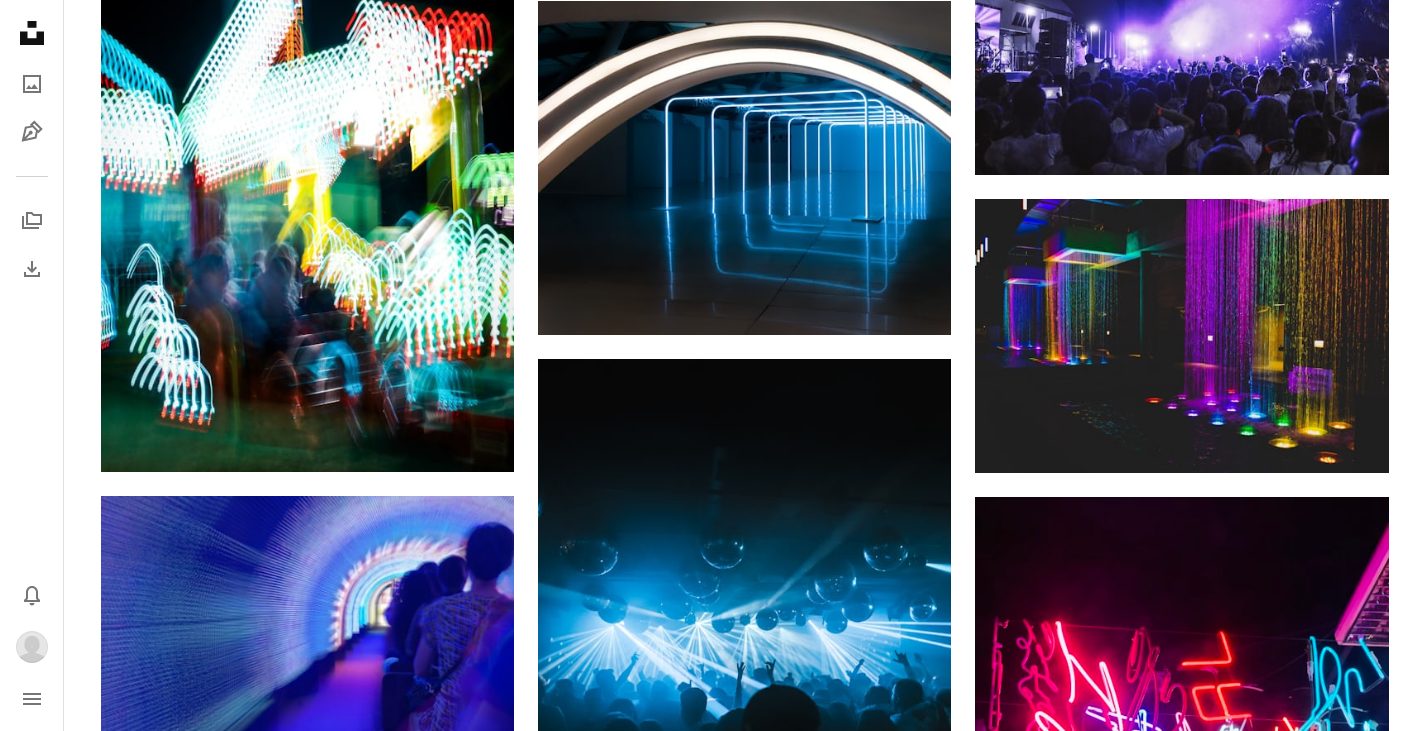 click at bounding box center (1181, -544) 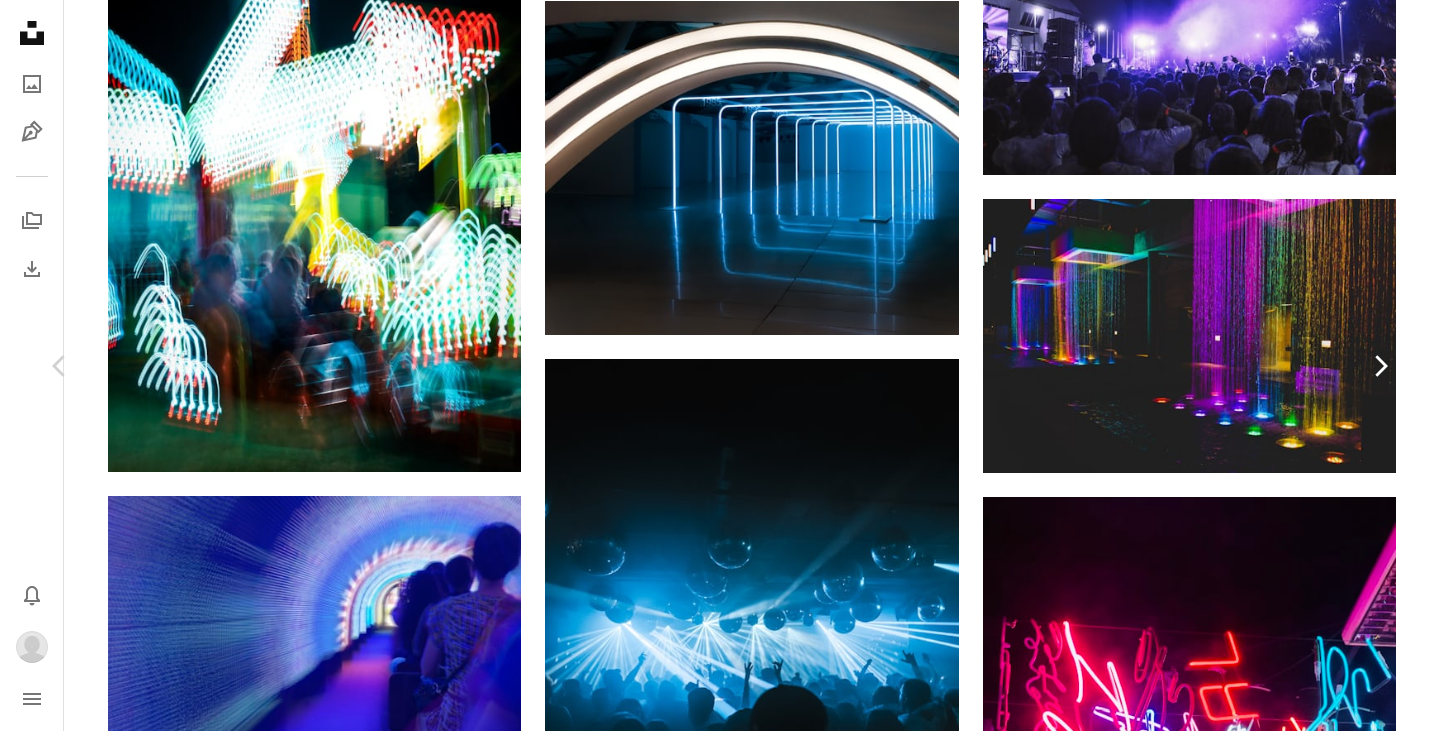 click on "Download" at bounding box center (1205, 3340) 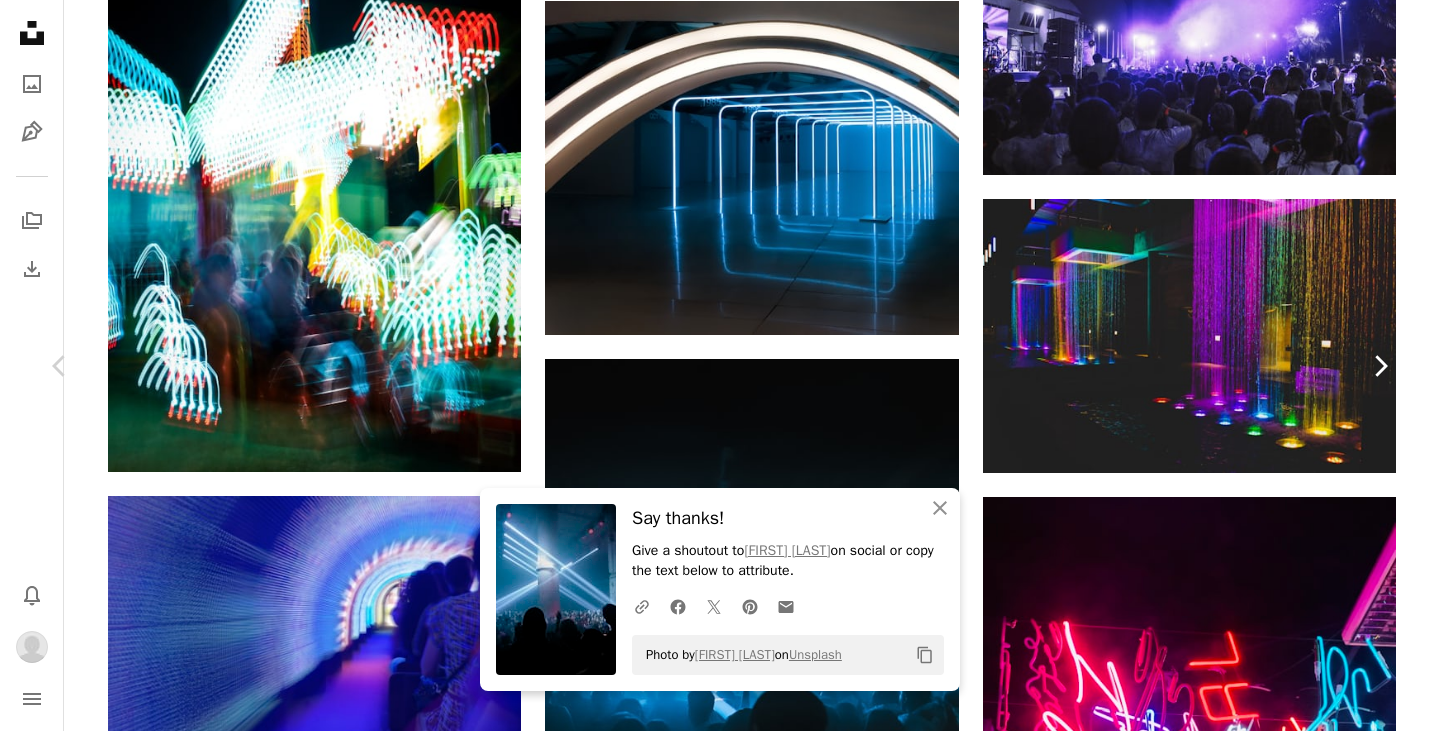 click on "Chevron right" at bounding box center [1380, 366] 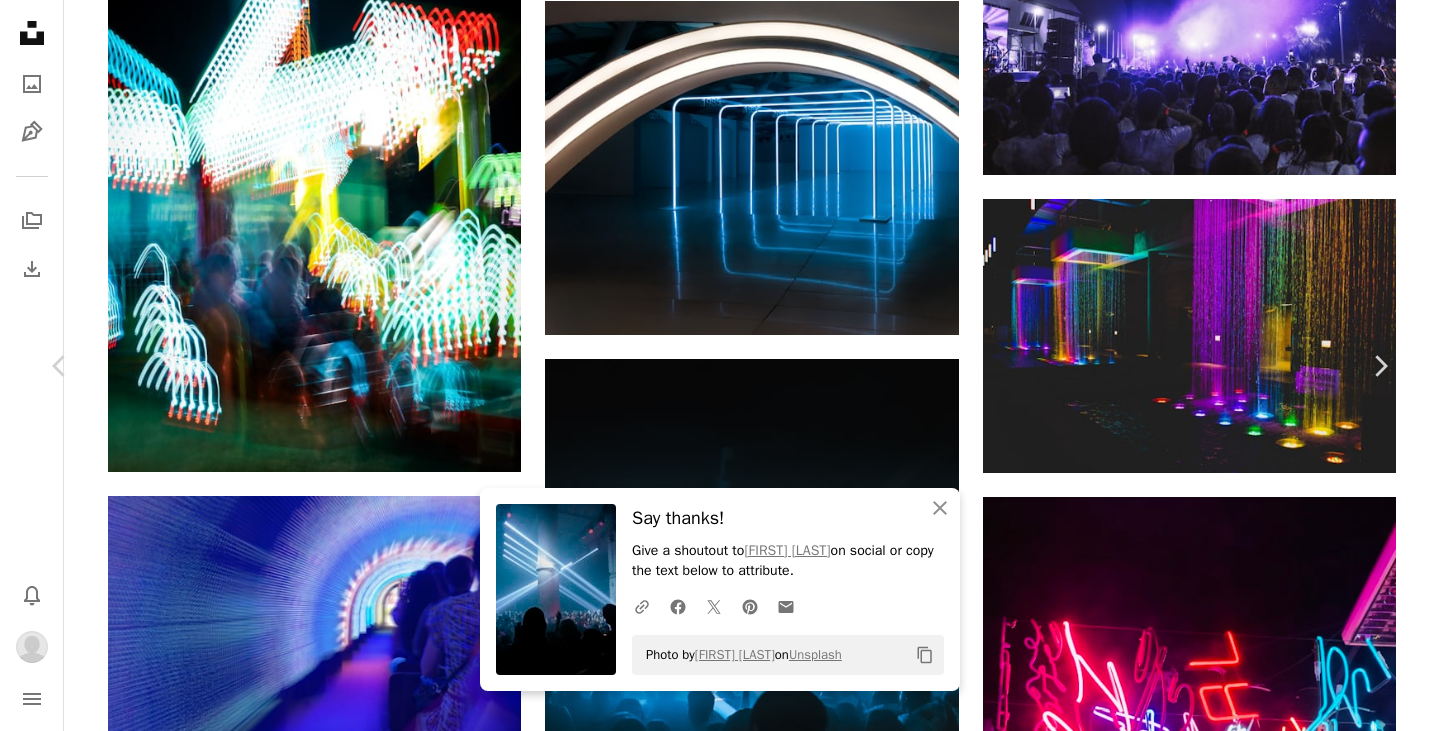 click on "An X shape" at bounding box center (20, 20) 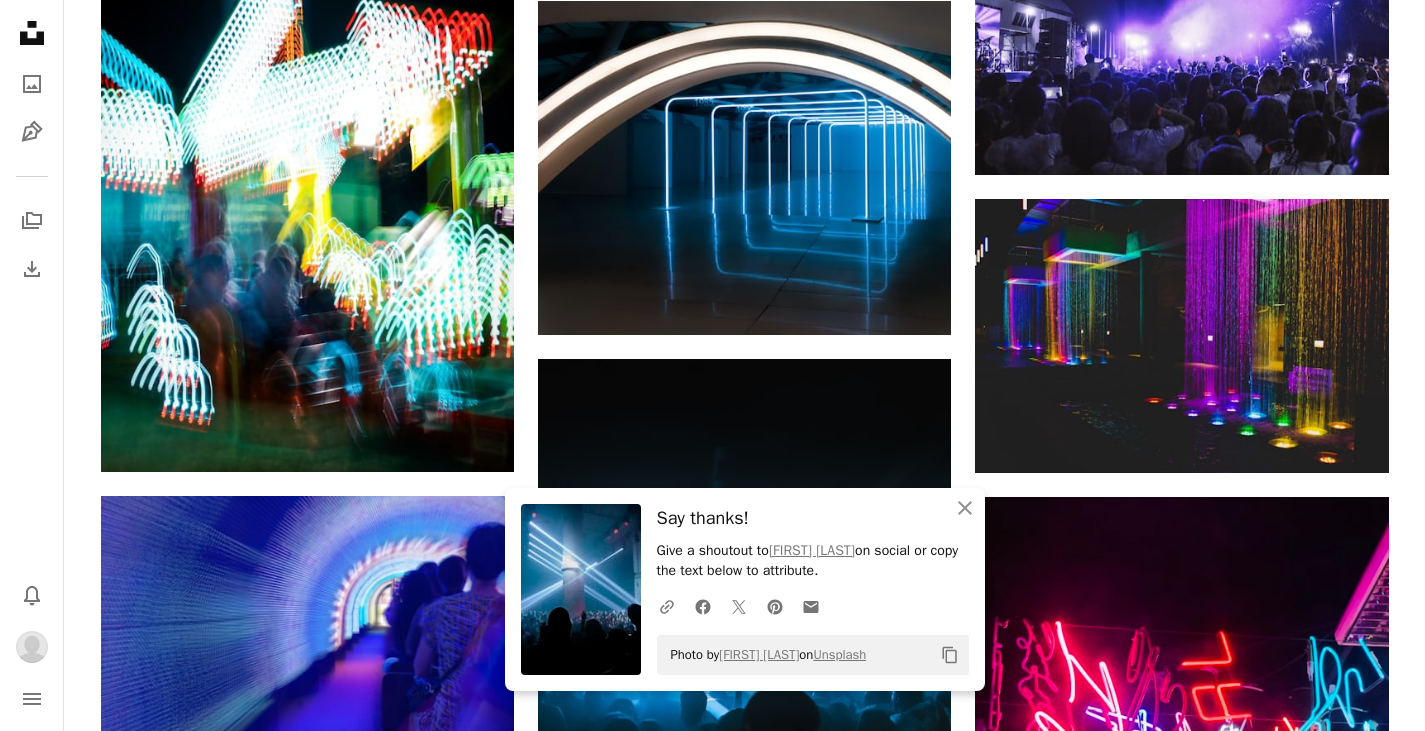 click at bounding box center (1181, -254) 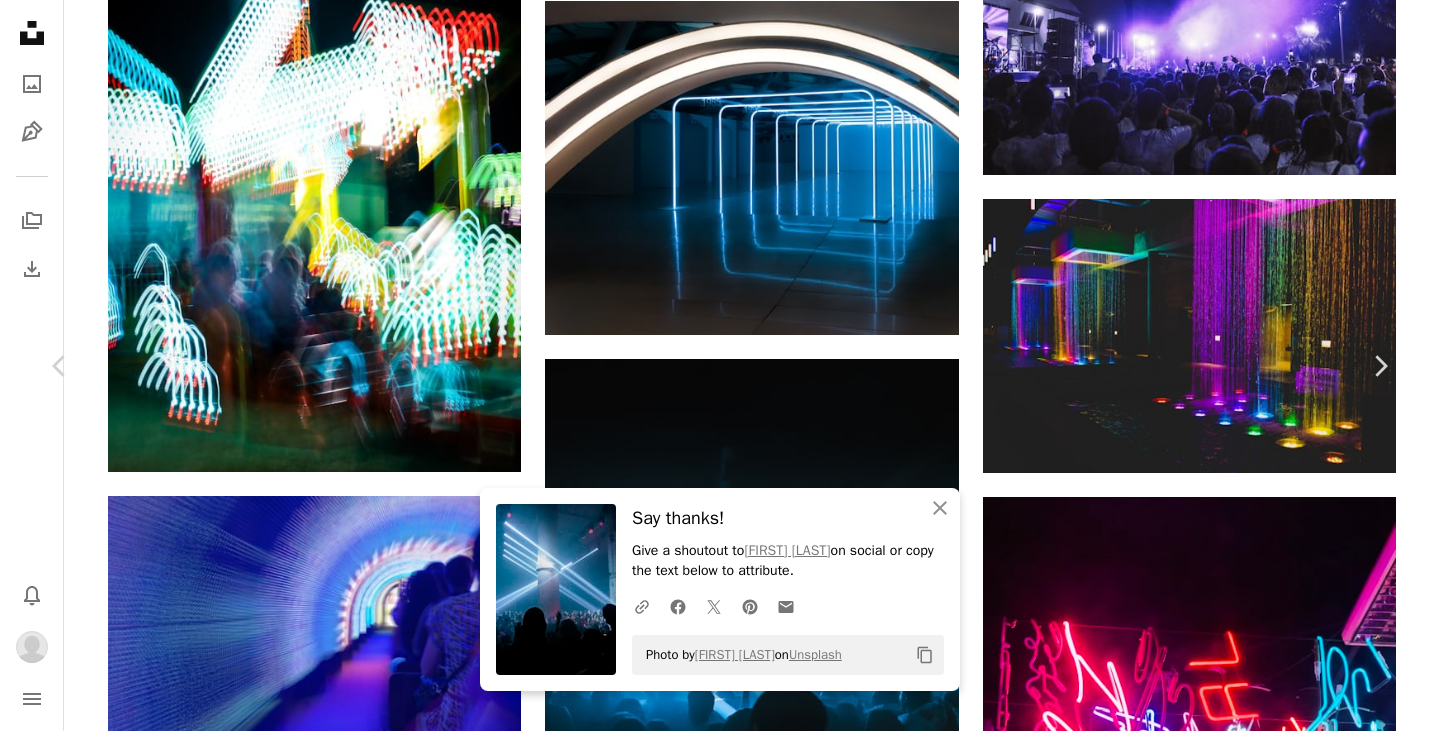 click on "Zoom in" at bounding box center (712, 3671) 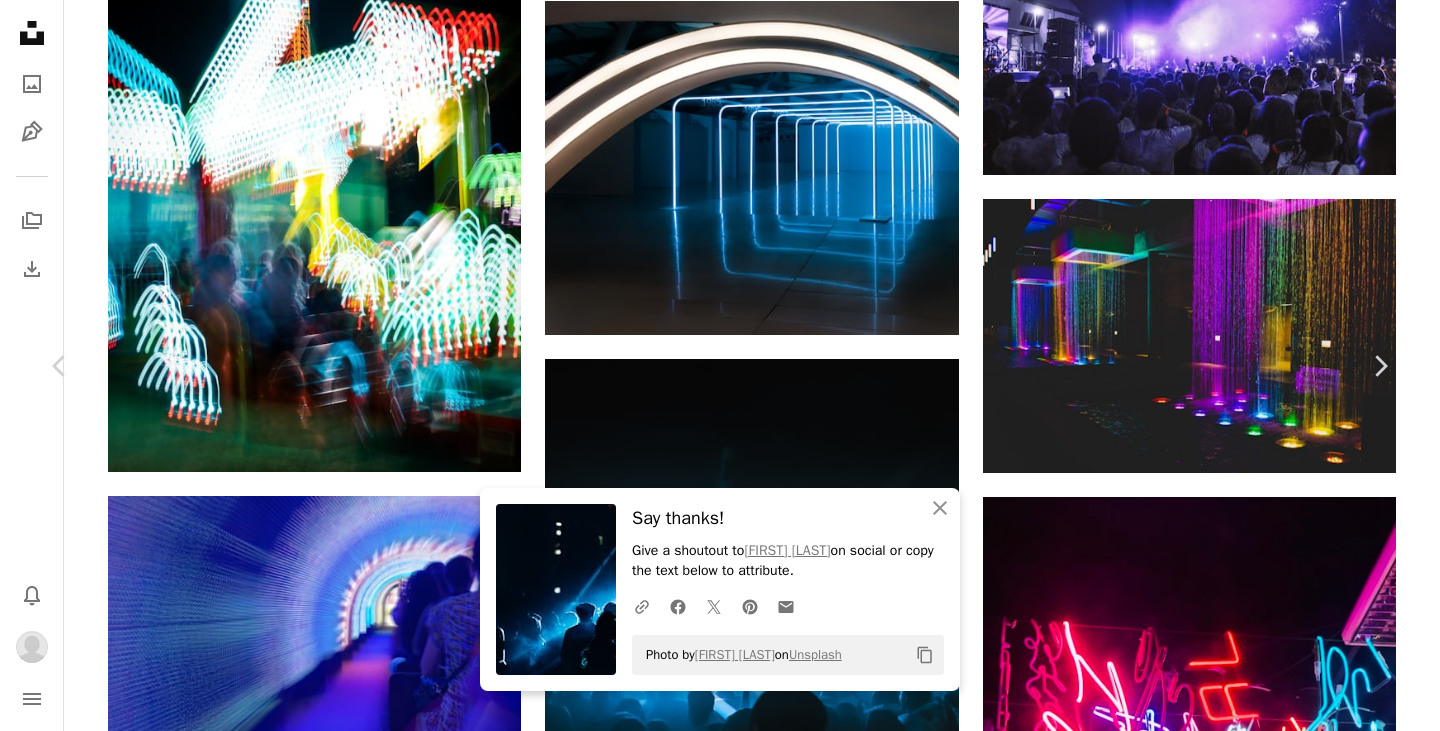 click on "An X shape" at bounding box center [20, 20] 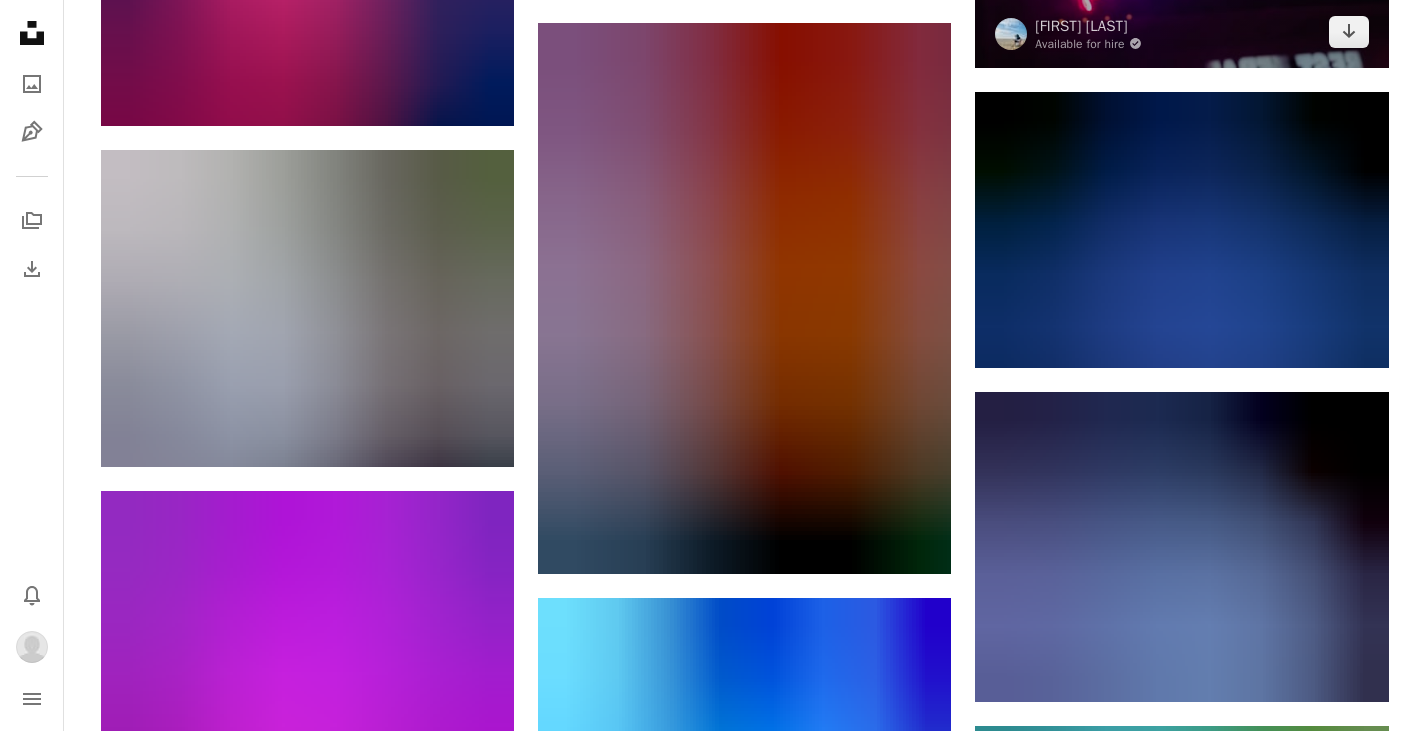 scroll, scrollTop: 22721, scrollLeft: 0, axis: vertical 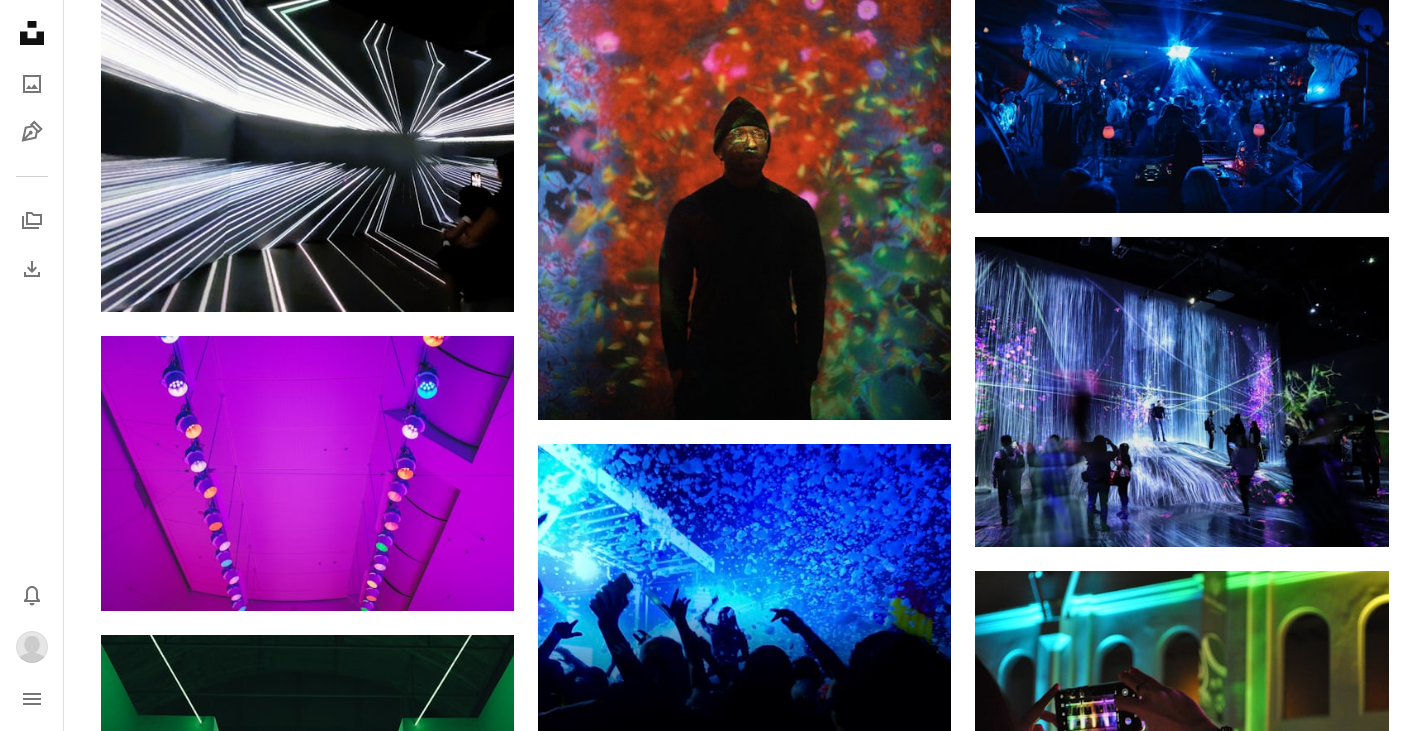 click on "A heart A plus sign [FIRST] [LAST] Available for hire A checkmark inside of a circle Arrow pointing down Plus sign for Unsplash+ A heart A plus sign [FIRST] [LAST] For Unsplash+ A lock Download A heart A plus sign [FIRST] [LAST] Available for hire A checkmark inside of a circle Arrow pointing down Plus sign for Unsplash+ A heart A plus sign [FIRST] [LAST] For Unsplash+ A lock Download A heart A plus sign [FIRST] [LAST] Available for hire A checkmark inside of a circle Arrow pointing down A heart A plus sign [FIRST] [LAST] Available for hire A checkmark inside of a circle Arrow pointing down Plus sign for Unsplash+ A heart A plus sign Resource Database For Unsplash+ A lock Download A heart A plus sign [FIRST] [LAST] Available for hire A checkmark inside of a circle Arrow pointing down Plus sign for Unsplash+ A heart A plus sign Getty Images For Unsplash+ A lock Download A heart A plus sign Bit Cloud Available for hire A checkmark inside of a circle Arrow pointing down A heart A plus sign [FIRST] [LAST] A heart A heart" at bounding box center [745, -9600] 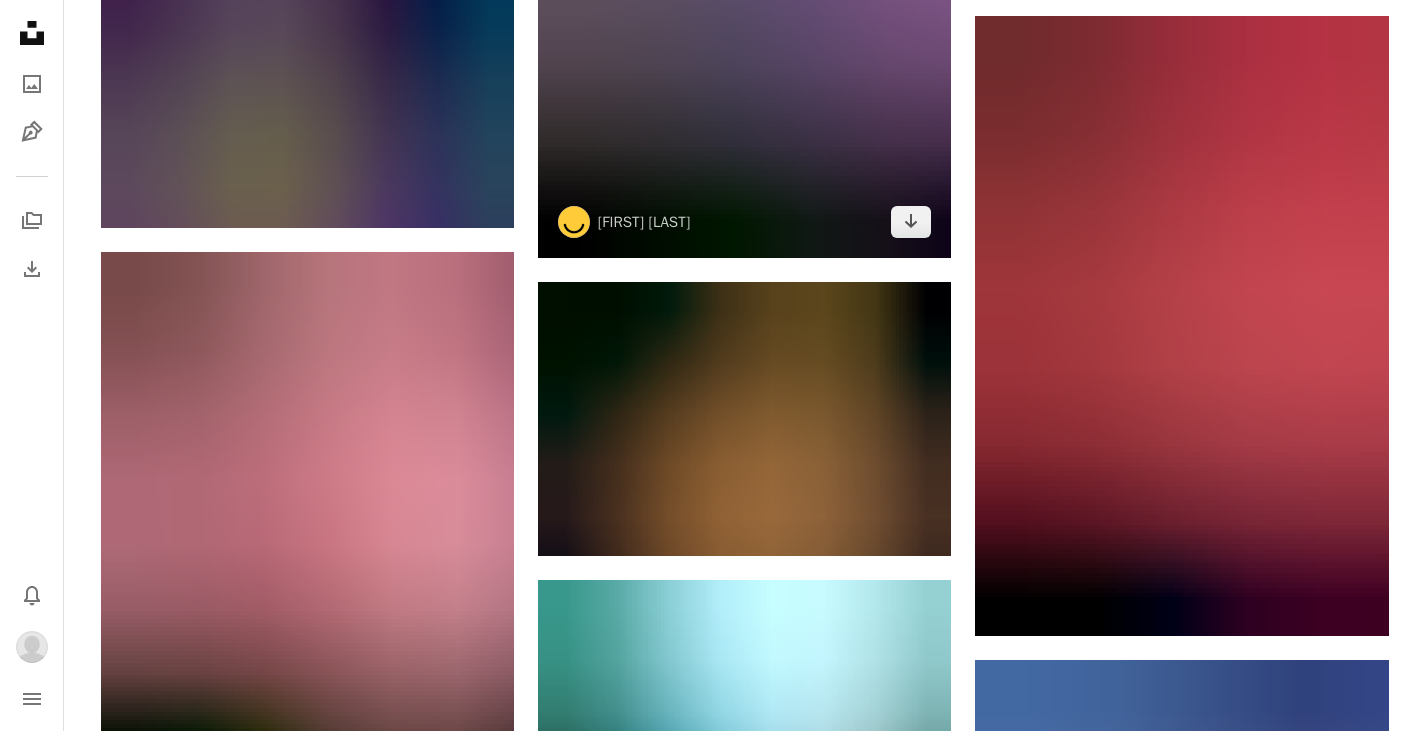 scroll, scrollTop: 30069, scrollLeft: 0, axis: vertical 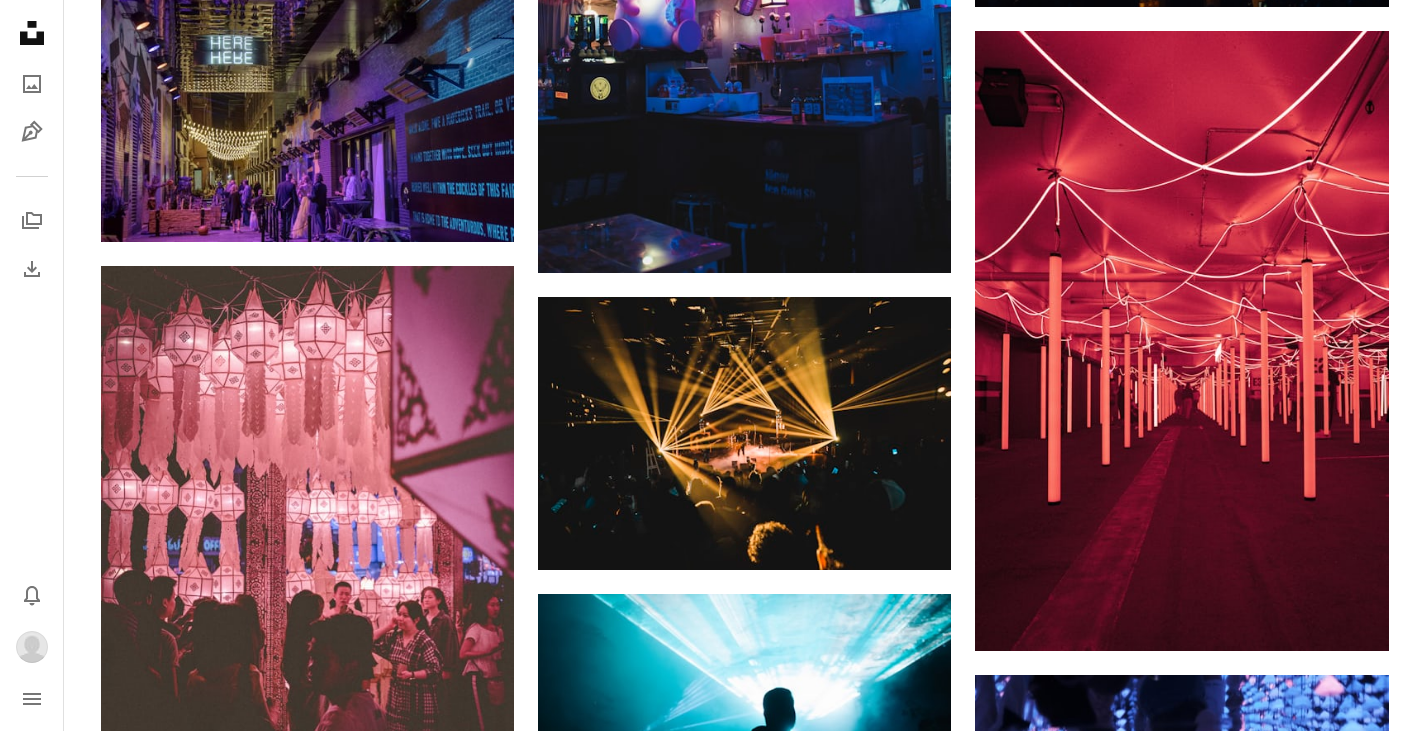 click at bounding box center [1181, -303] 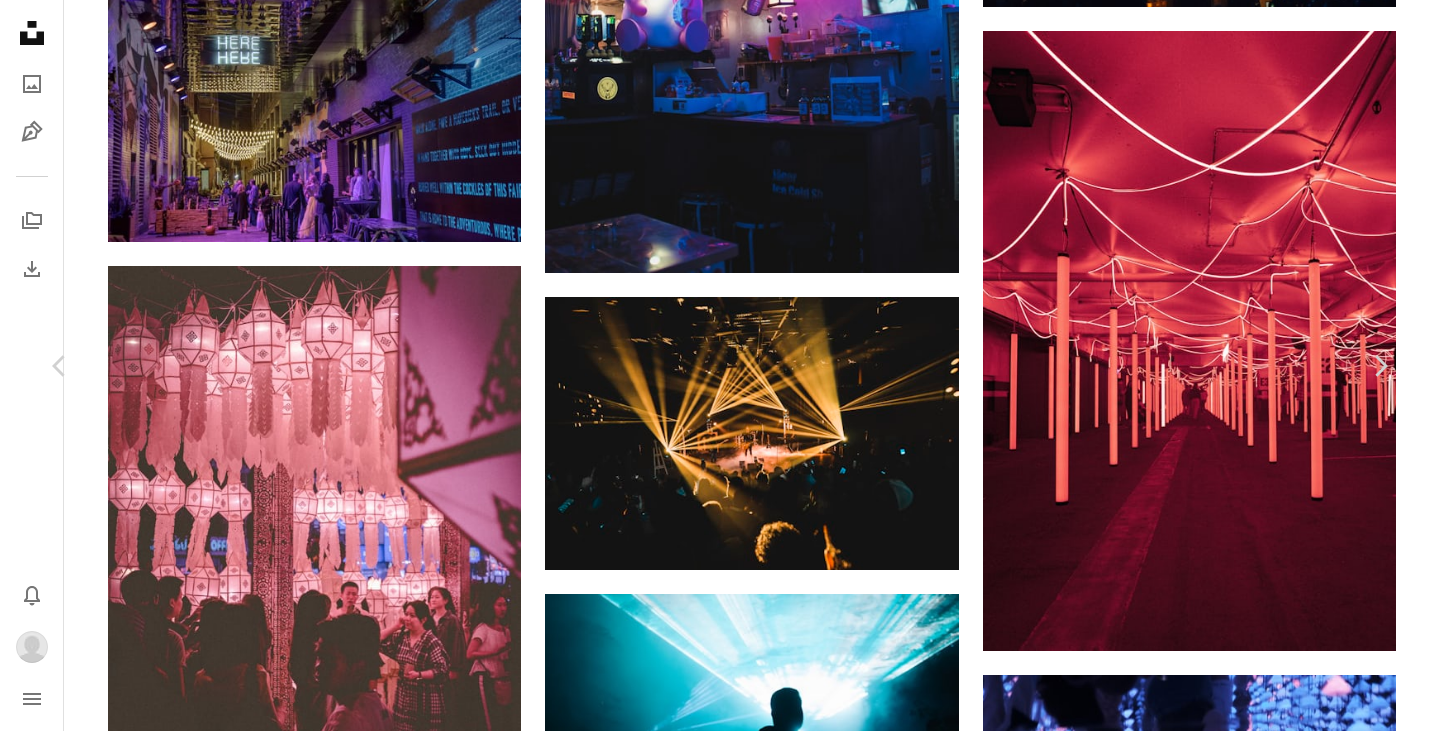 click on "Download" at bounding box center (1205, 3379) 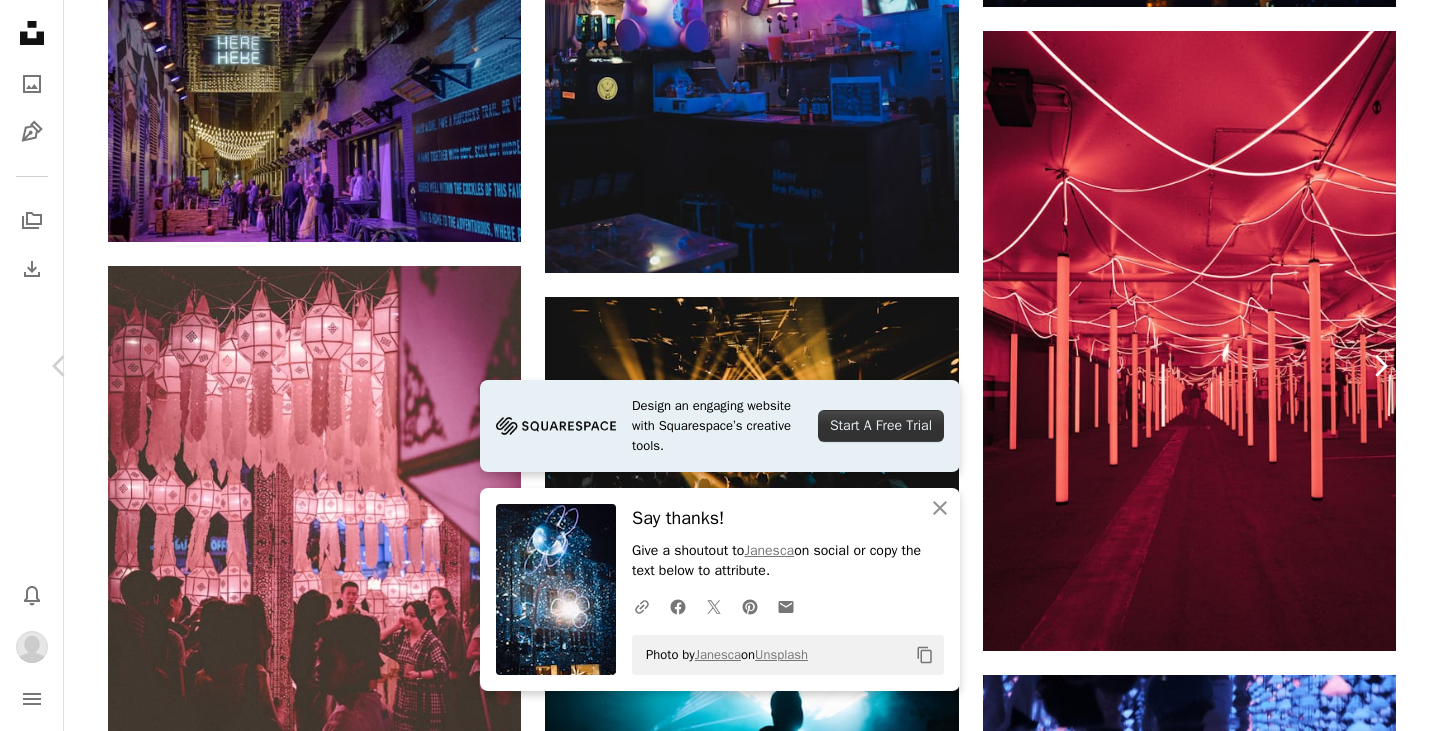 click on "Chevron right" at bounding box center (1380, 366) 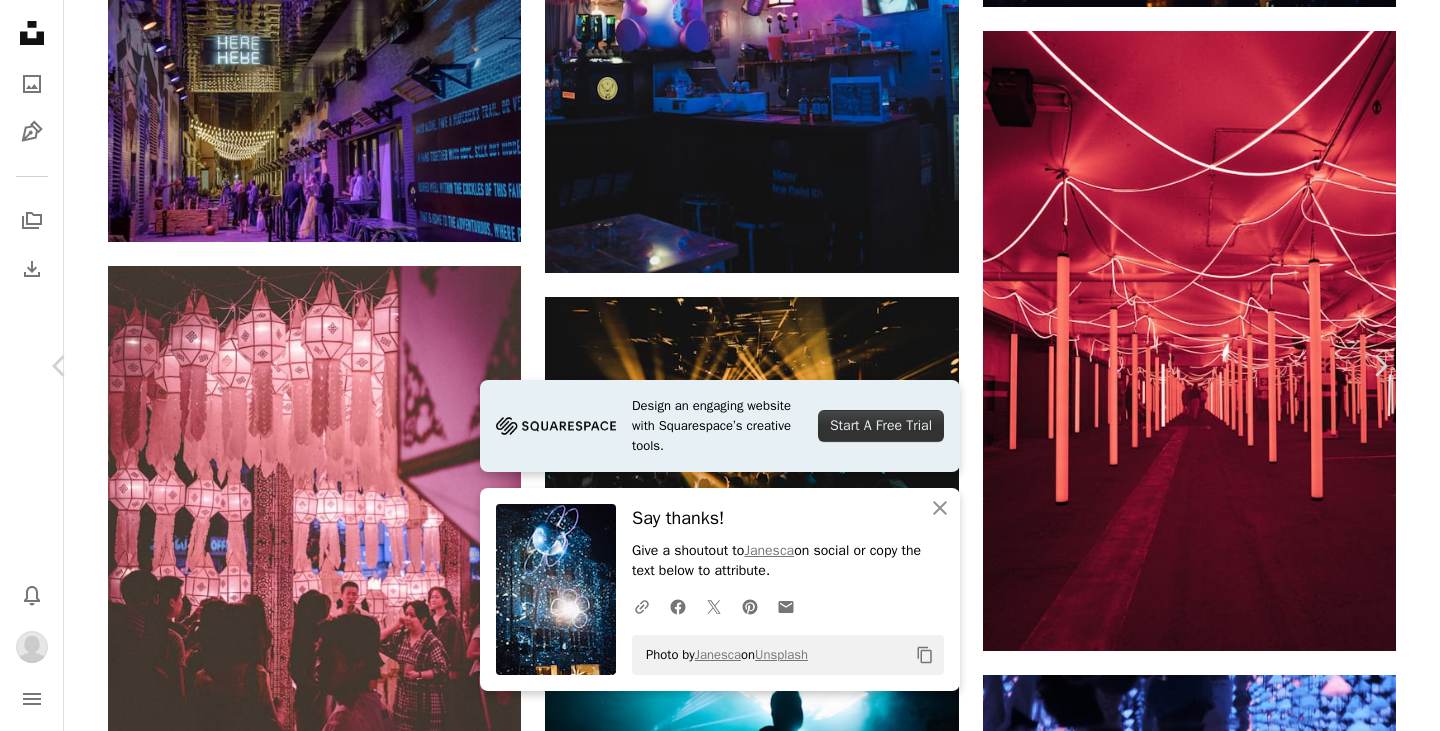 click on "An X shape Chevron left Chevron right Design an engaging website with Squarespace’s creative tools. Start A Free Trial An X shape Close Say thanks! Give a shoutout to  [PERSON]  on social or copy the text below to attribute. A URL sharing icon (chains) Facebook icon X (formerly Twitter) icon Pinterest icon An envelope Photo by  [PERSON]  on  Unsplash
Copy content [PERSON] Available for hire A checkmark inside of a circle A heart A plus sign Download Chevron down Zoom in Views 114,056 Downloads 933 Featured in Street Photography A forward-right arrow Share Info icon Info More Actions A map marker [CITY], [COUNTRY] Calendar outlined Published on  [MONTH] [DAY], [YEAR] Safety Free to use under the  Unsplash License flower abstract night light abstract art festival fog celebrate blue aesthetic disco experimental experience experiment abstract light lucerne celebrations lights background light flower abstract lights light art Browse premium related images on iStock  |  Save 20% with code UNSPLASH20 ↗ A heart" at bounding box center [720, 3697] 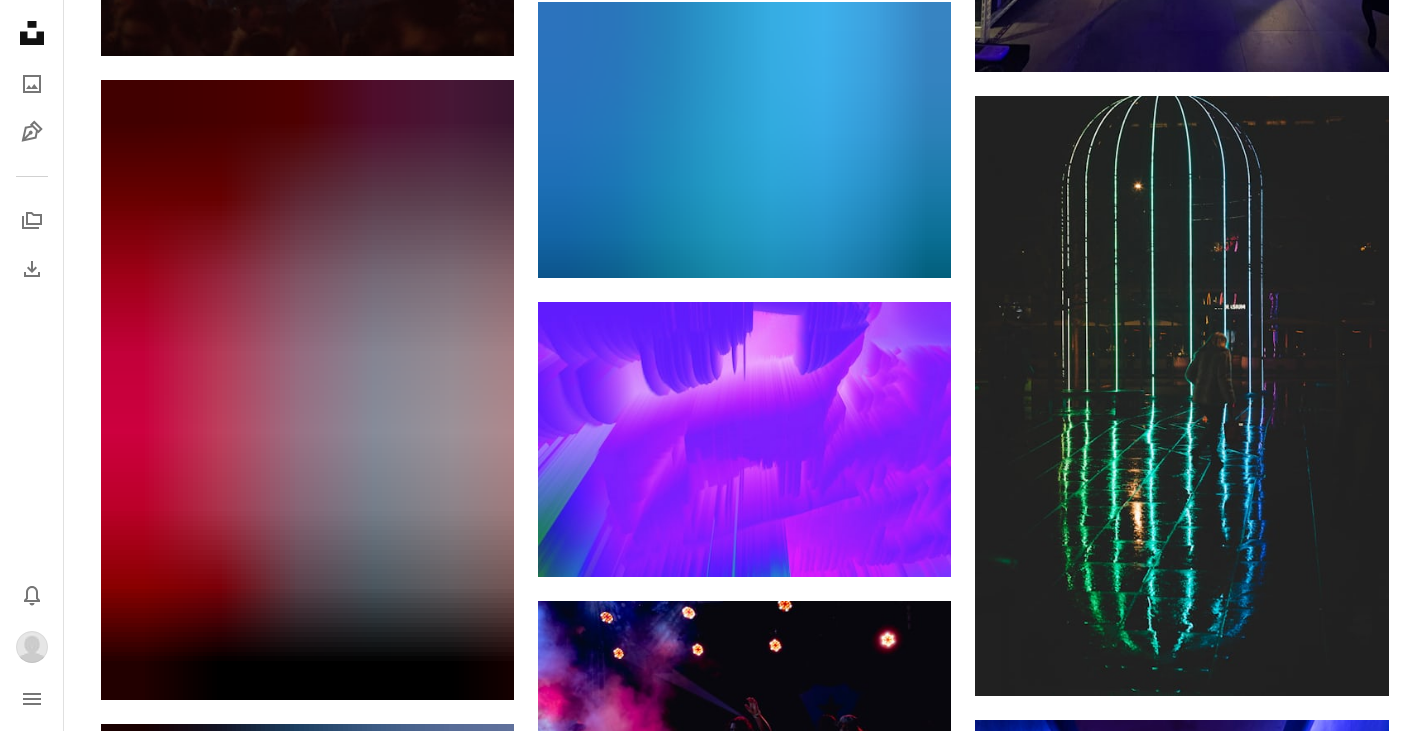 scroll, scrollTop: 38119, scrollLeft: 0, axis: vertical 